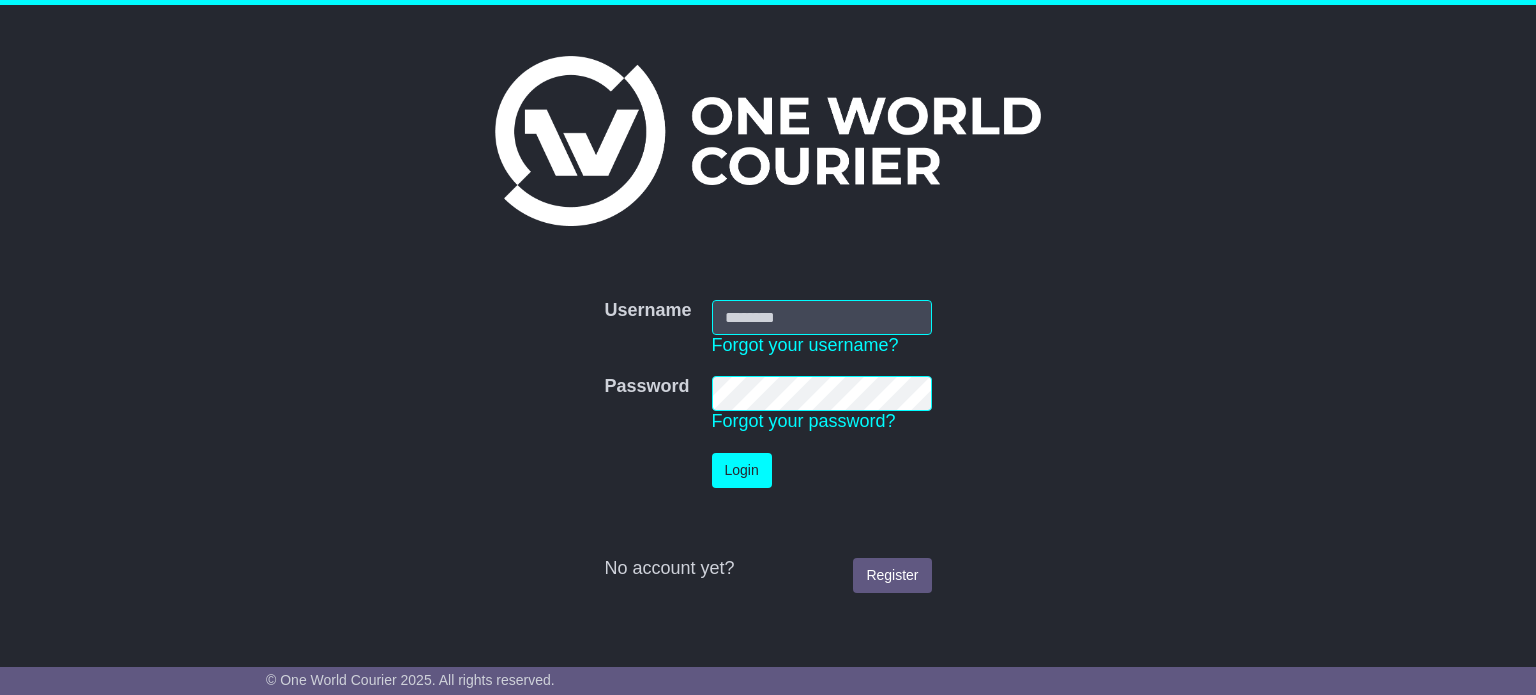 scroll, scrollTop: 0, scrollLeft: 0, axis: both 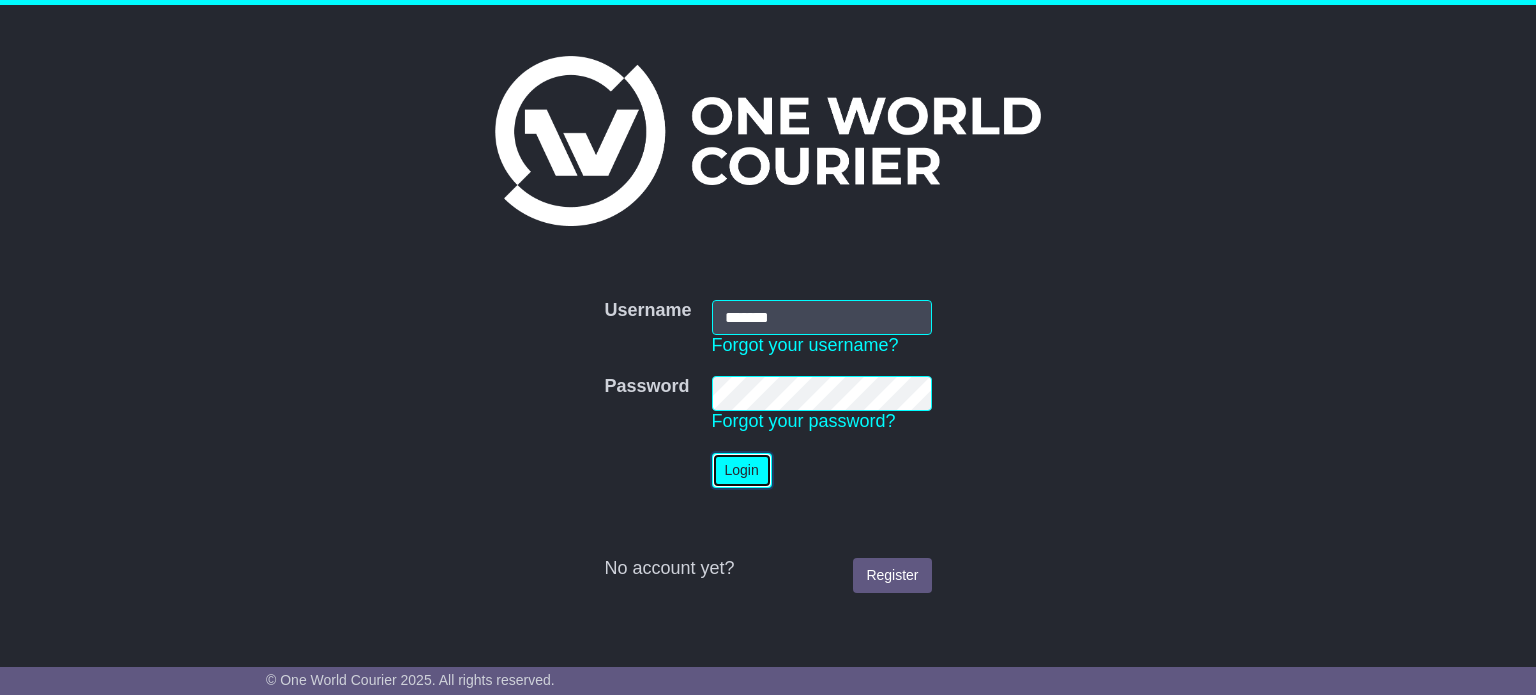 click on "Login" at bounding box center [742, 470] 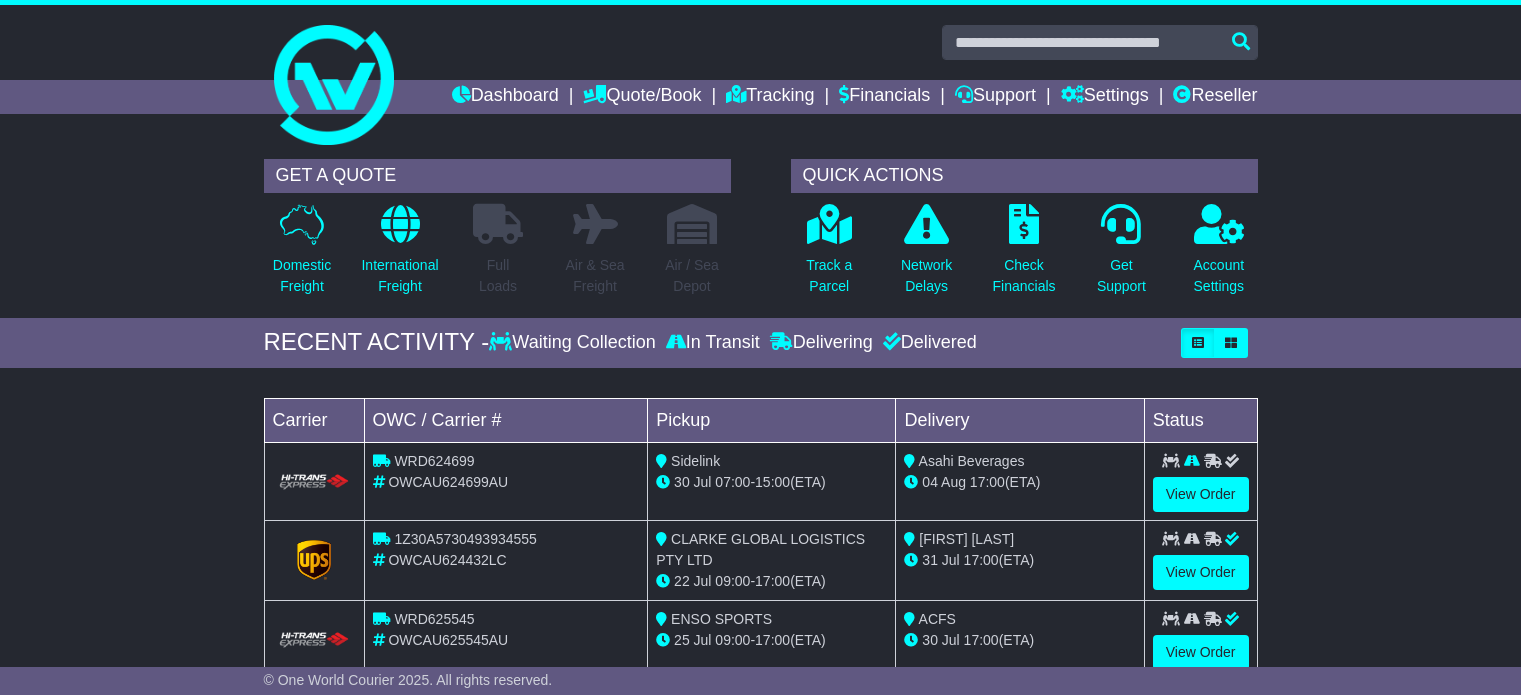 scroll, scrollTop: 0, scrollLeft: 0, axis: both 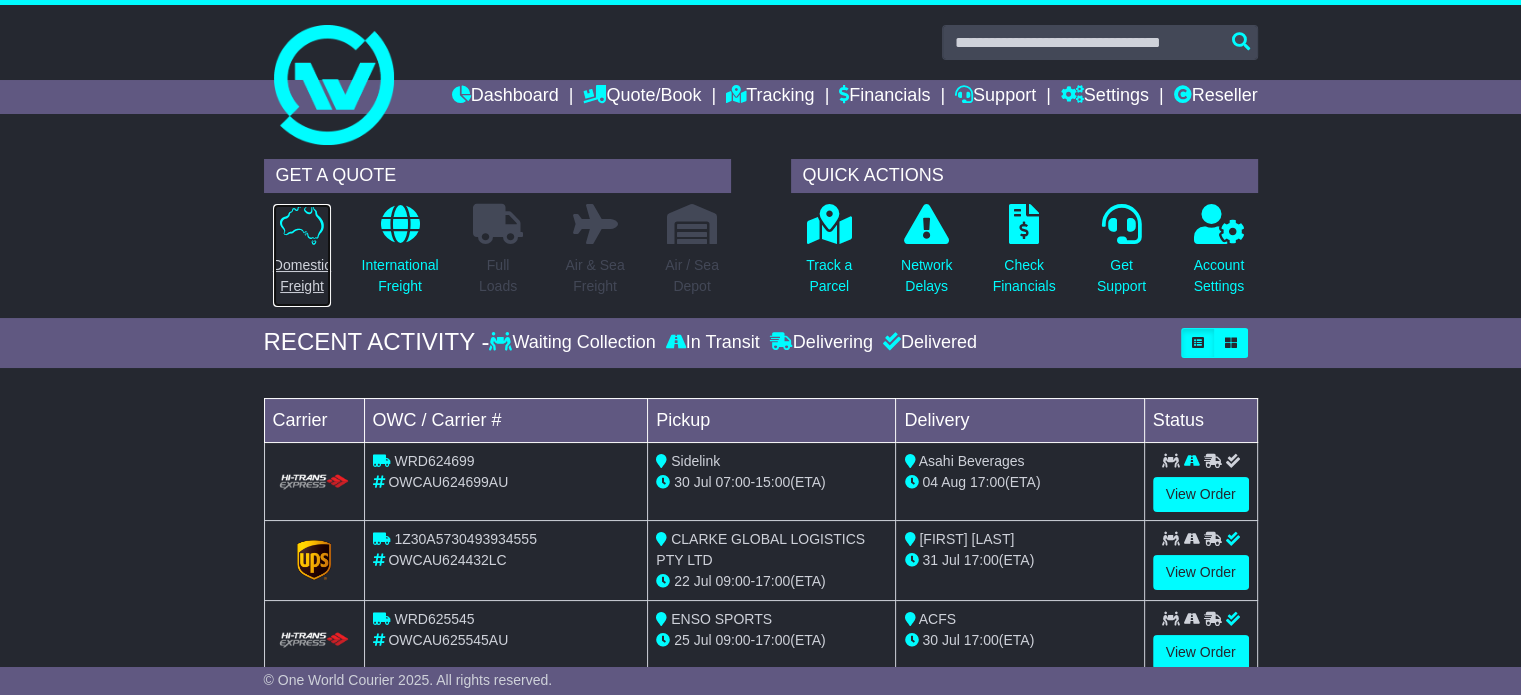 click on "Domestic Freight" at bounding box center [302, 276] 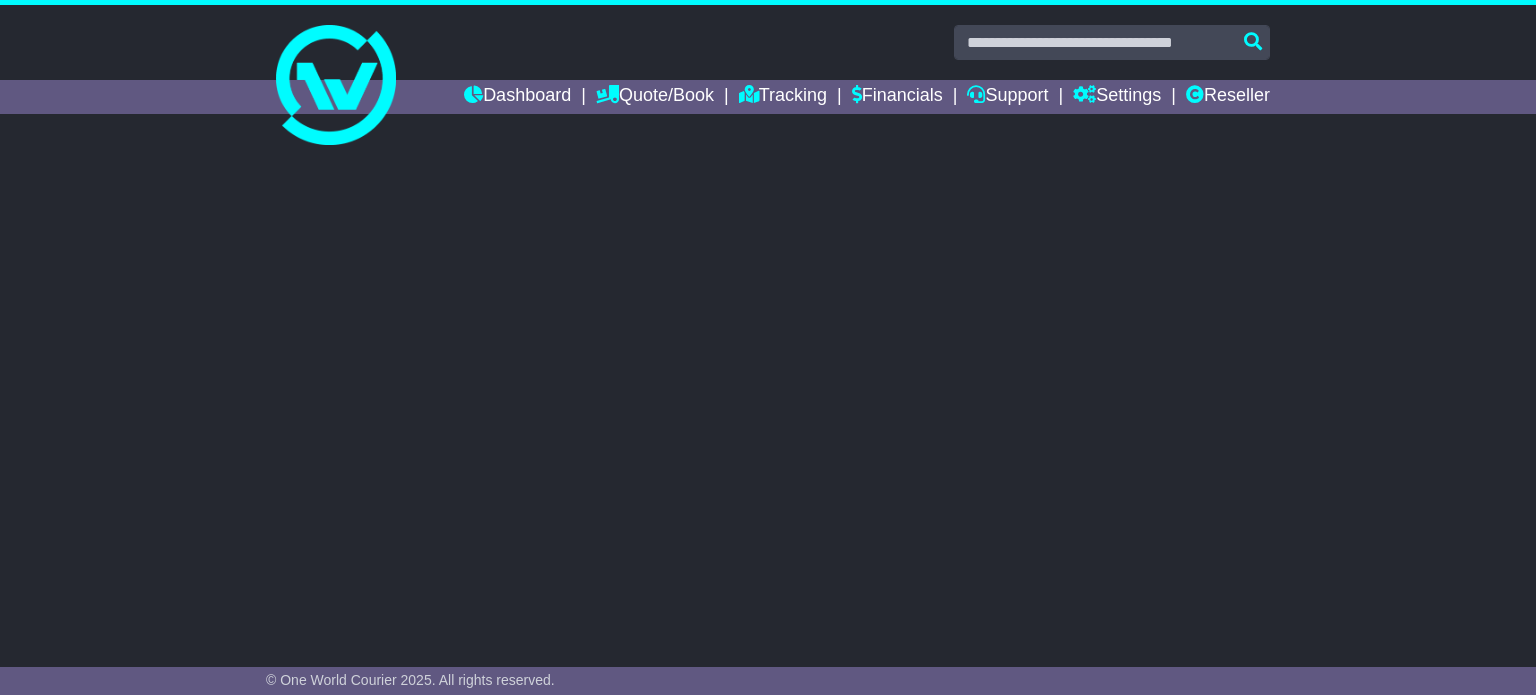 scroll, scrollTop: 0, scrollLeft: 0, axis: both 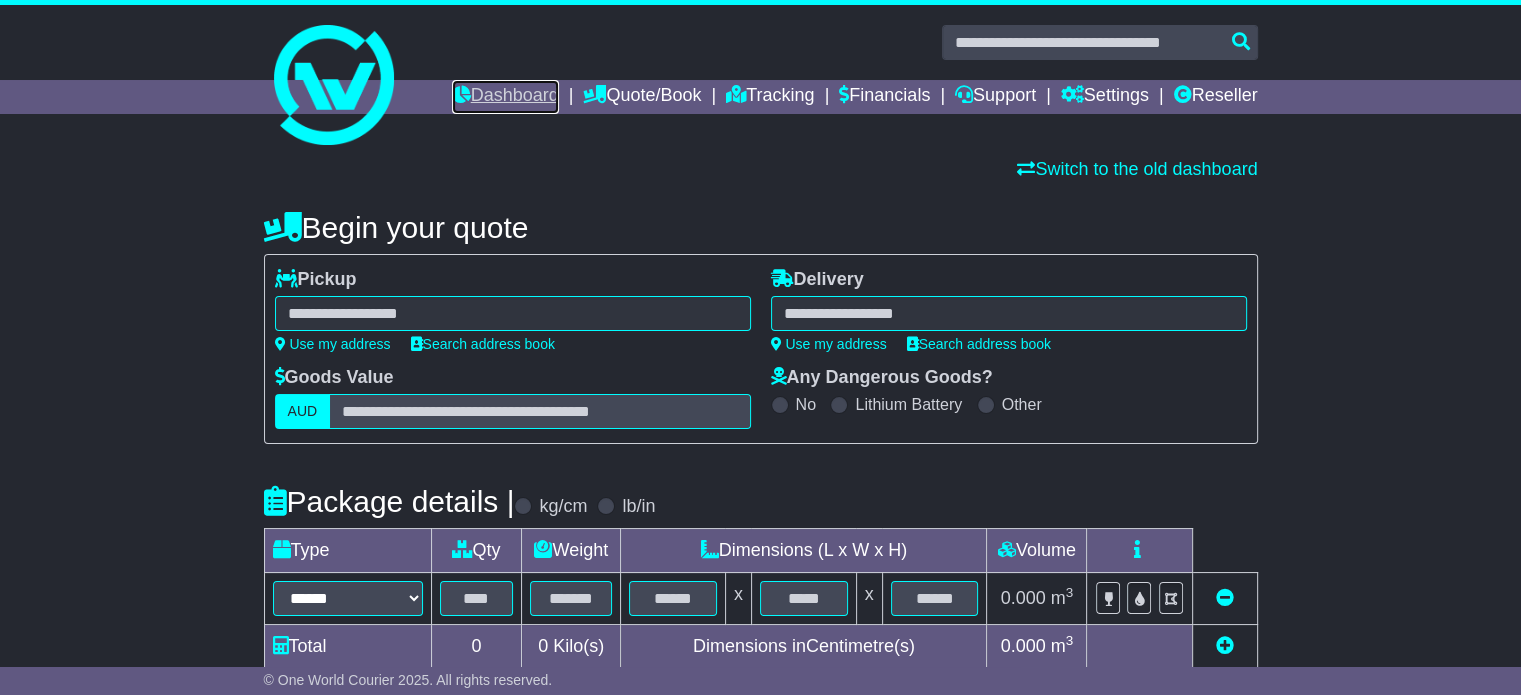 click on "Dashboard" at bounding box center [505, 97] 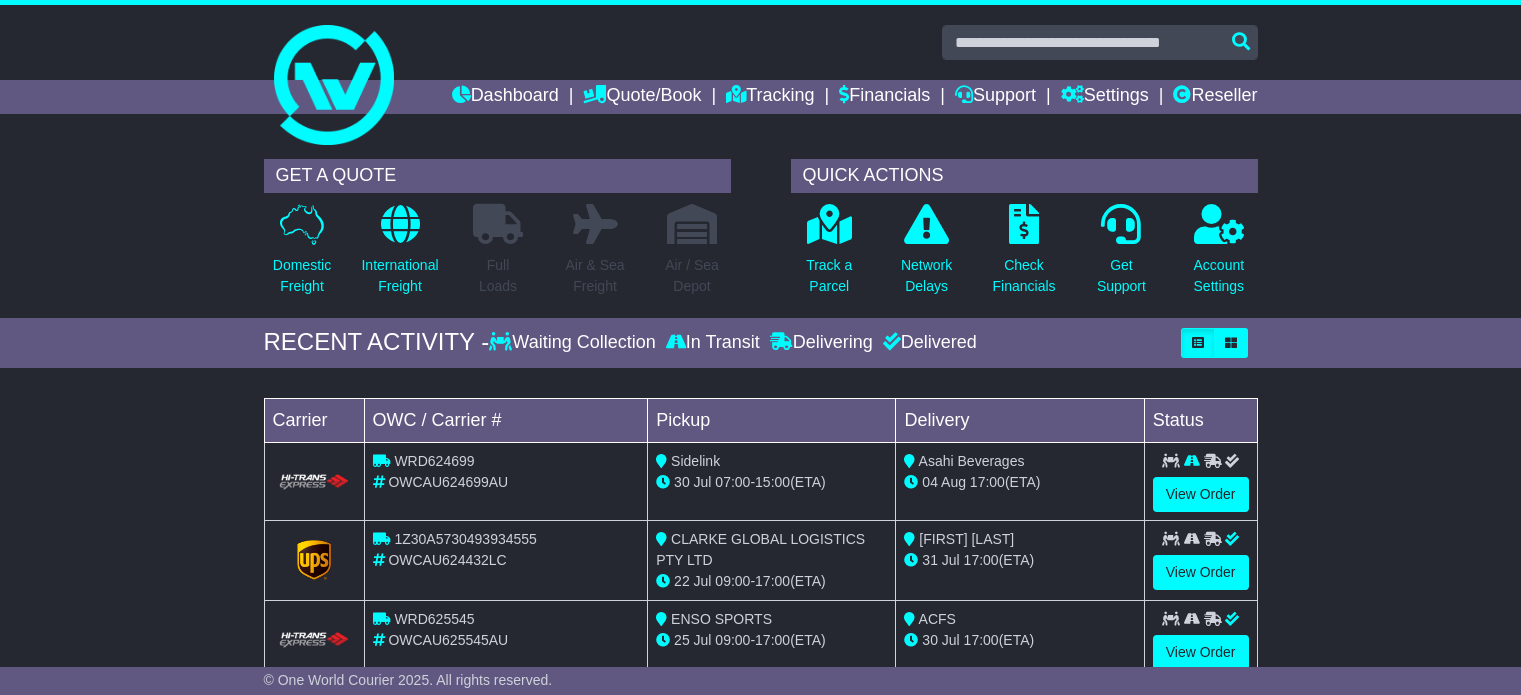 scroll, scrollTop: 0, scrollLeft: 0, axis: both 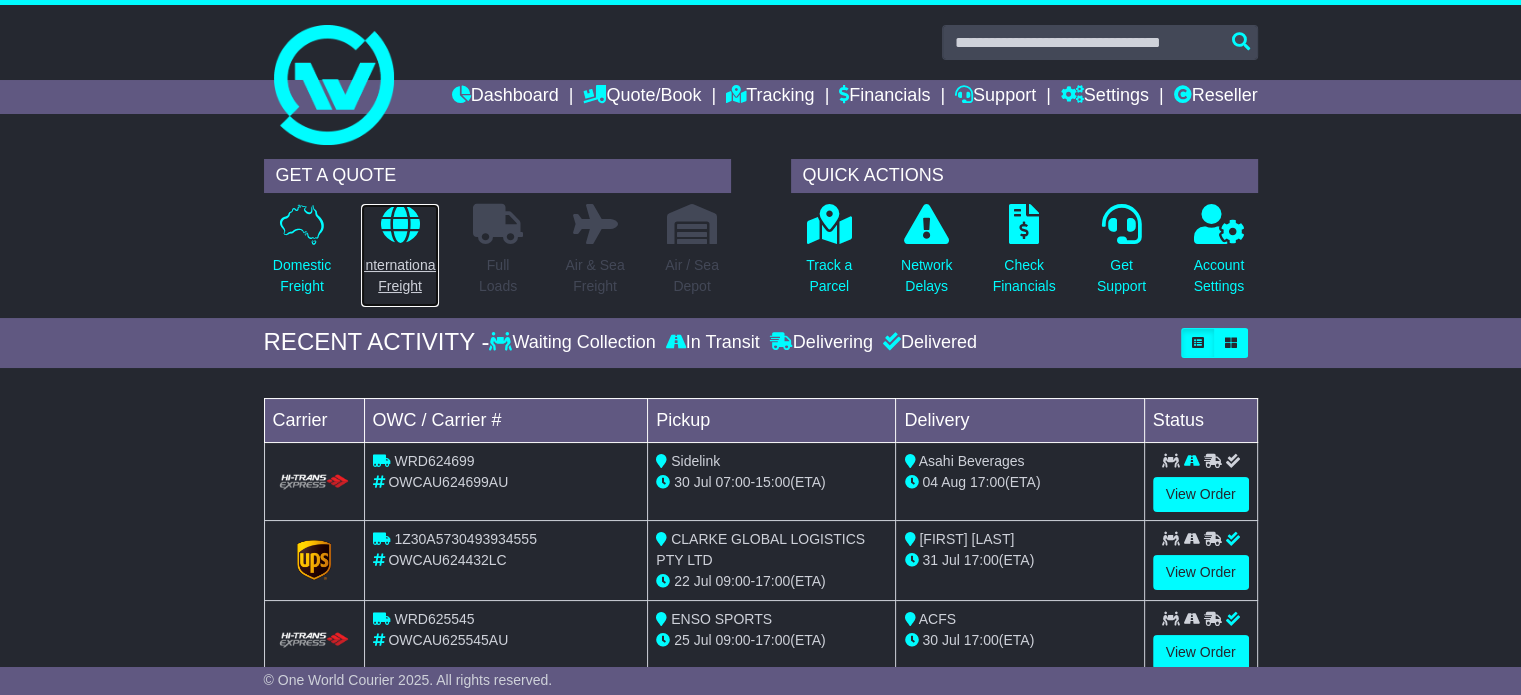 click on "International Freight" at bounding box center [399, 276] 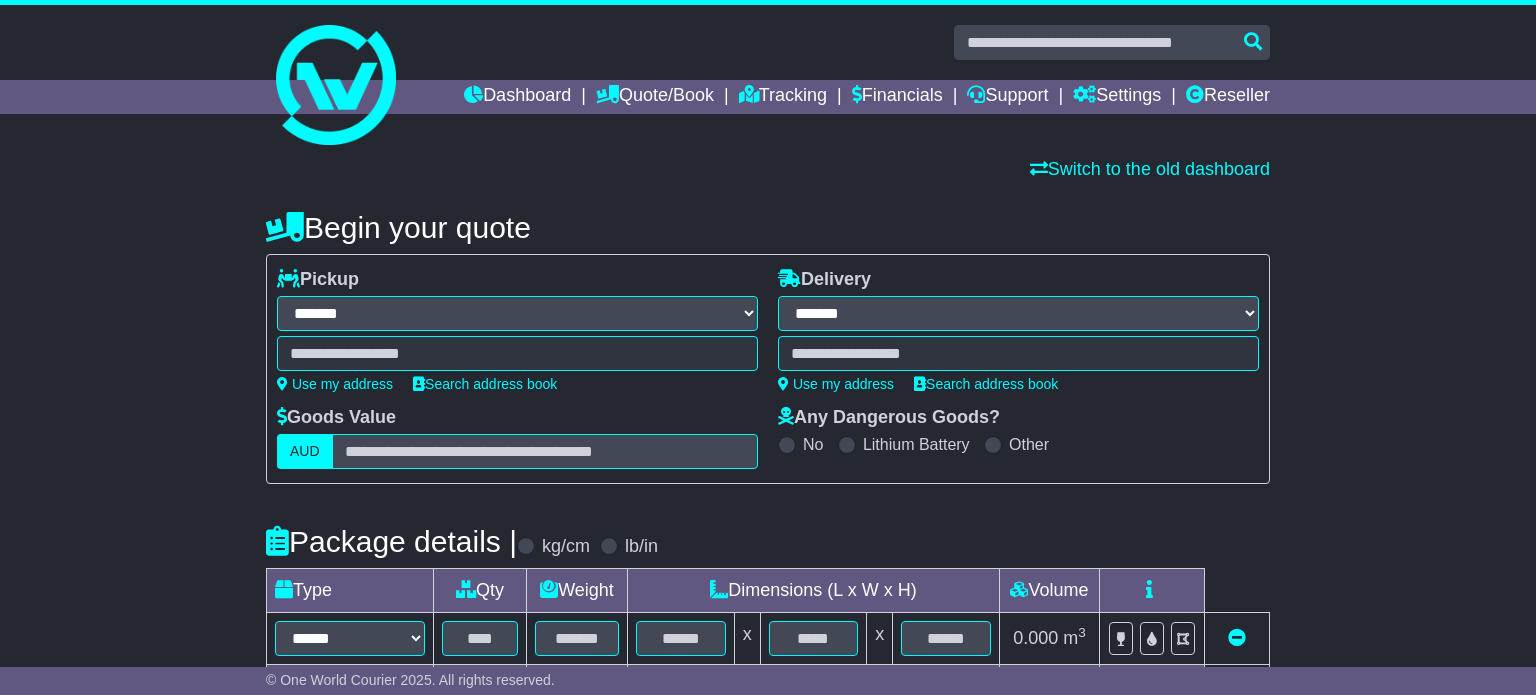 select on "**" 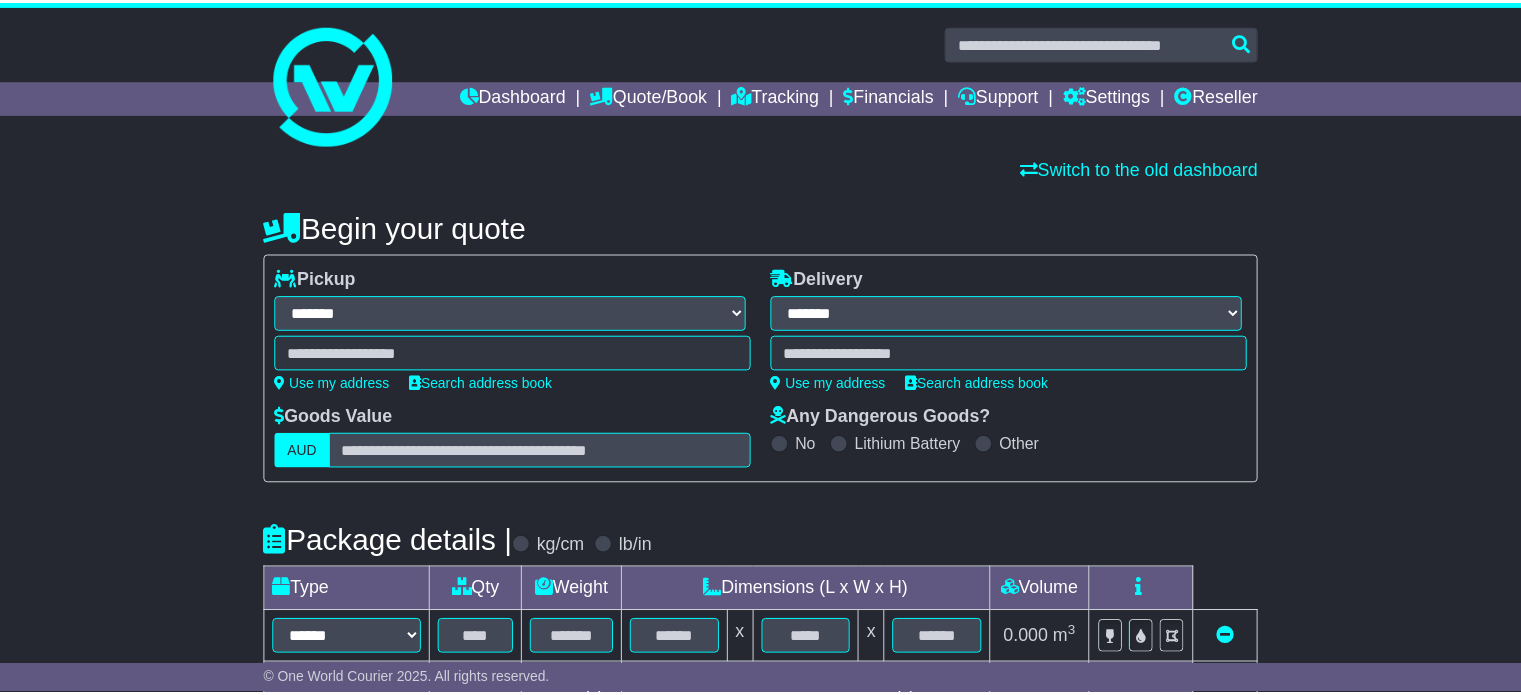 scroll, scrollTop: 0, scrollLeft: 0, axis: both 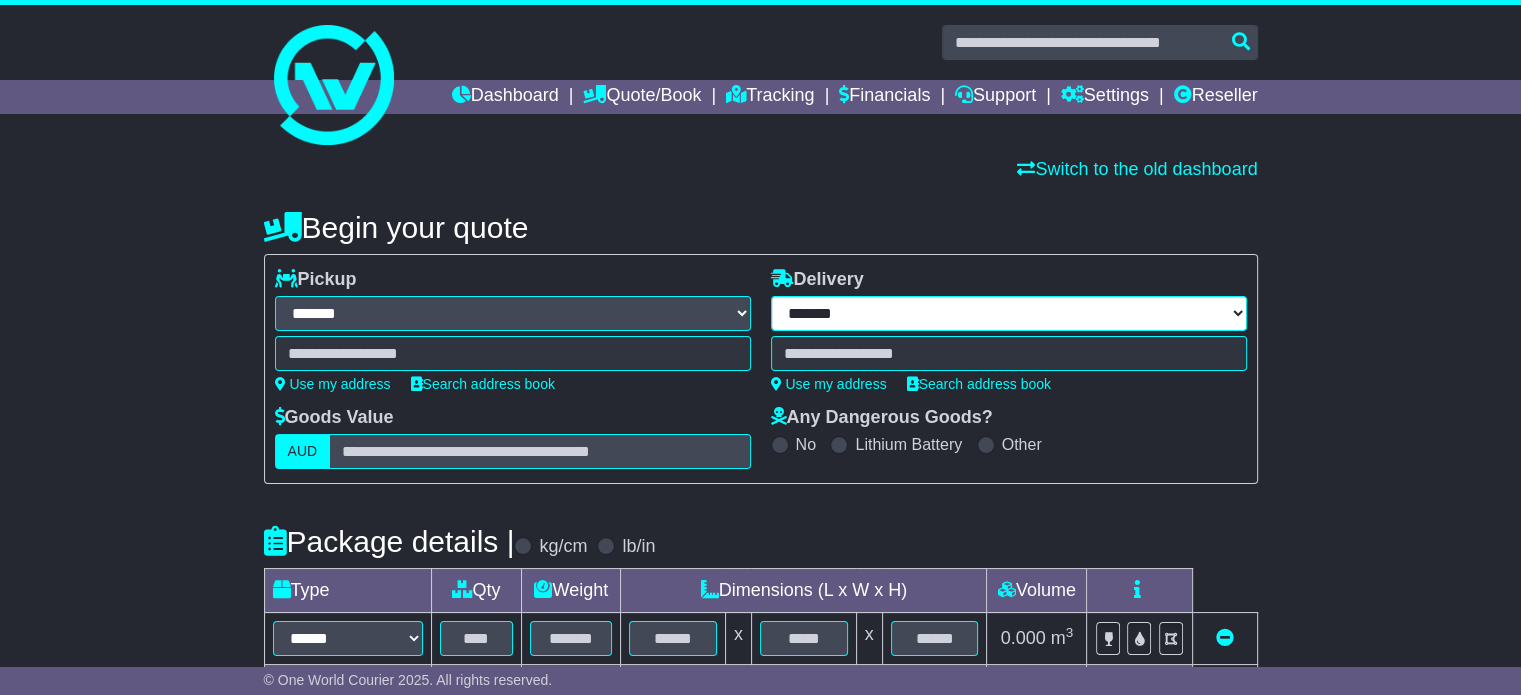 click on "**********" at bounding box center [1009, 313] 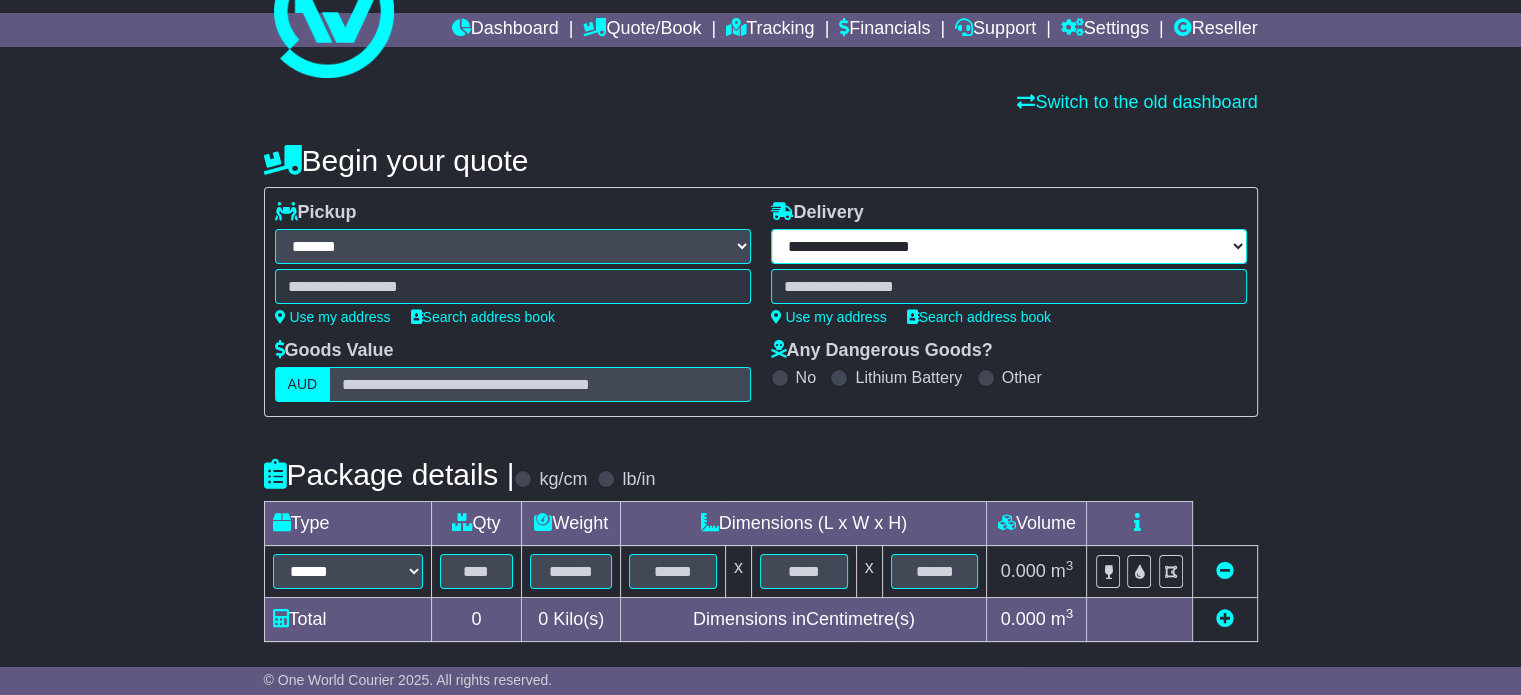 scroll, scrollTop: 100, scrollLeft: 0, axis: vertical 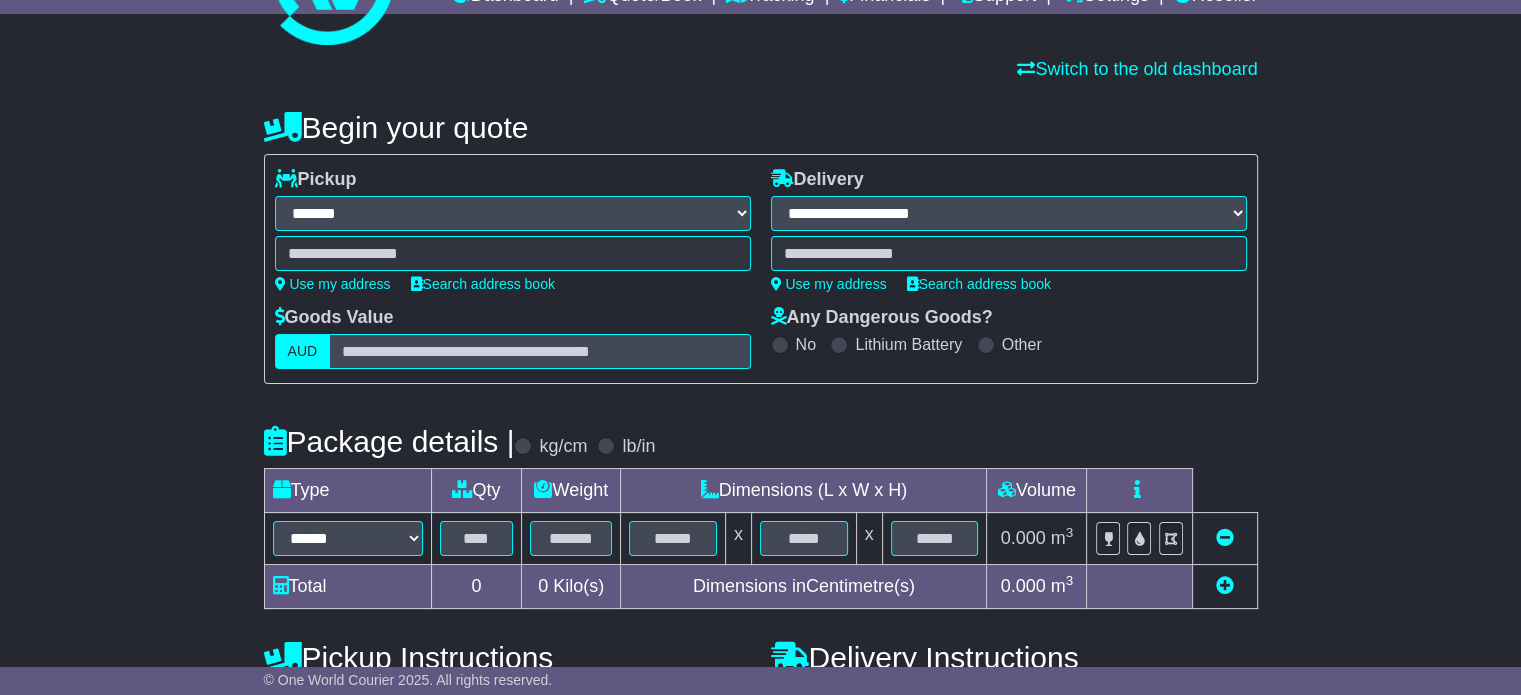 click on "**********" at bounding box center (1009, 213) 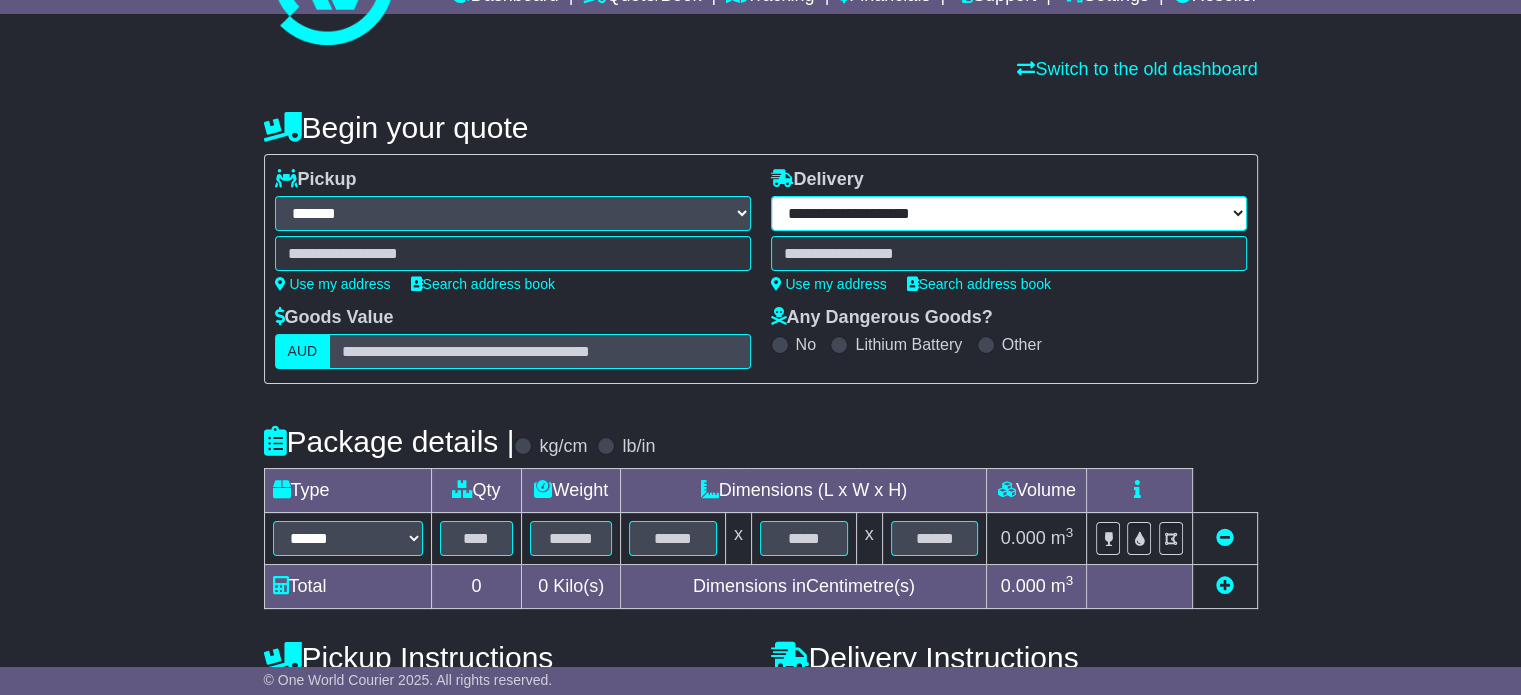 click on "**********" at bounding box center [1009, 213] 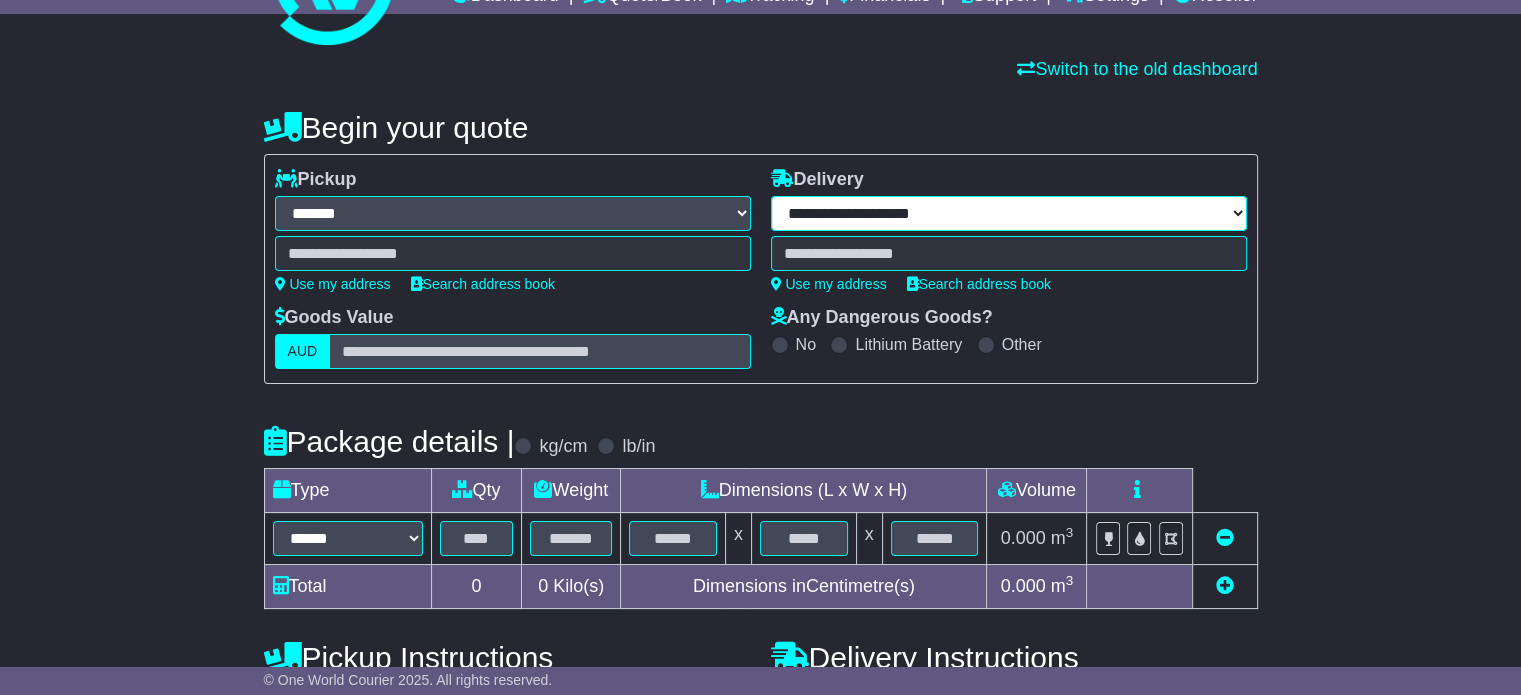 select on "***" 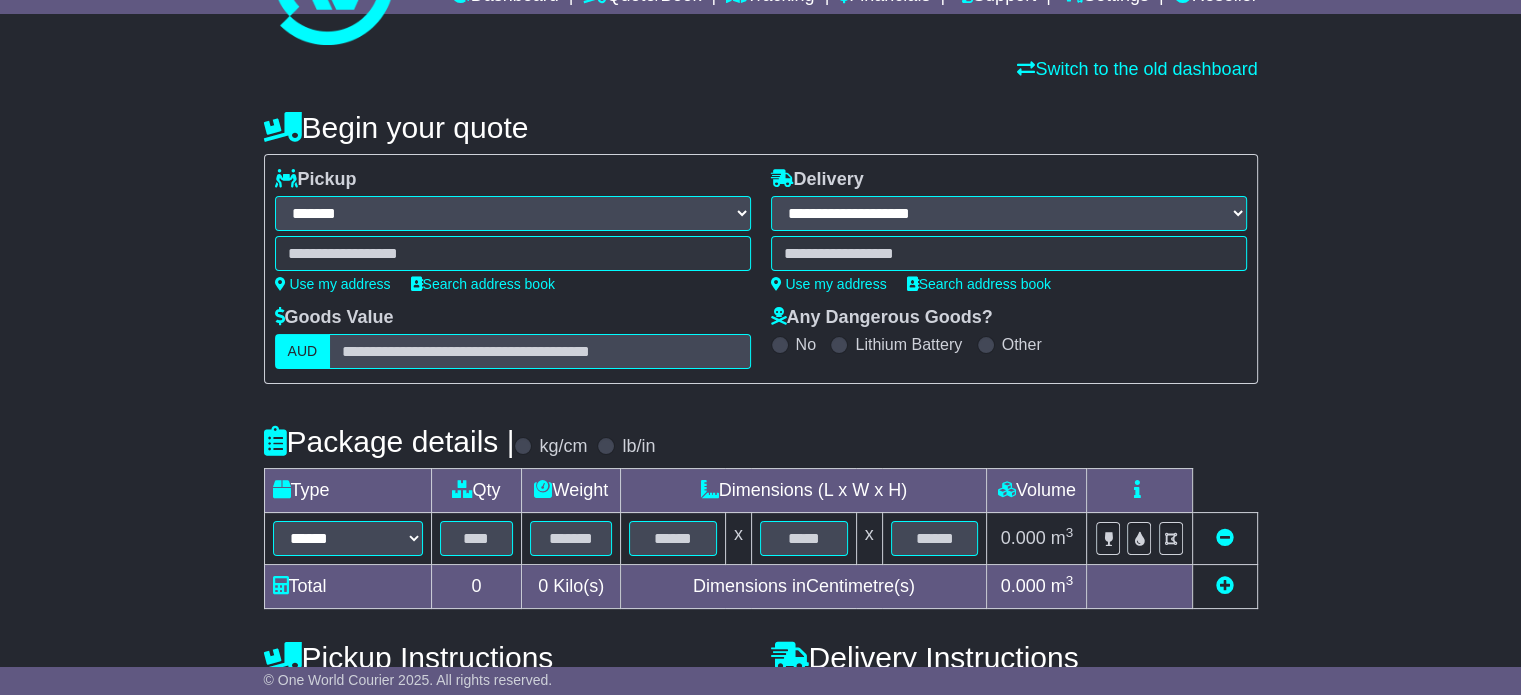 click on "**********" at bounding box center (1009, 213) 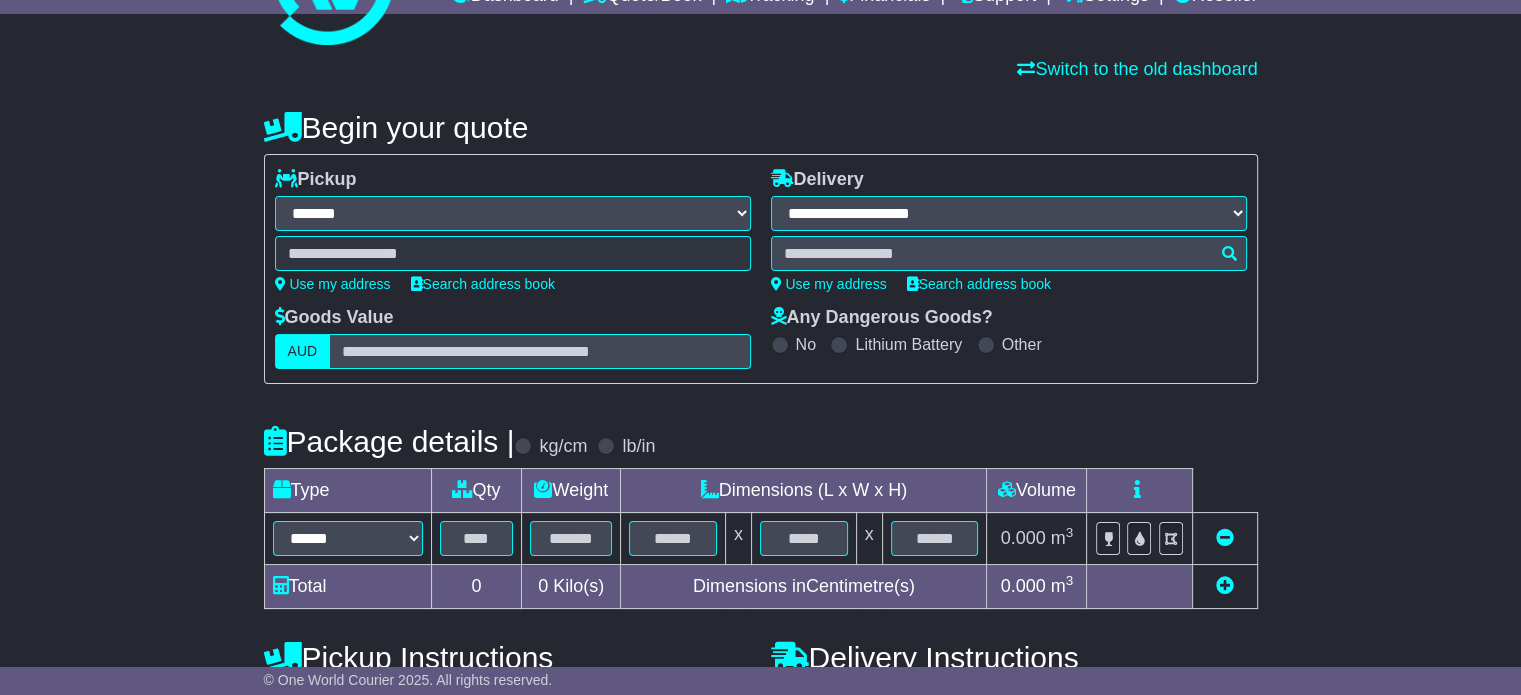 click at bounding box center [1009, 253] 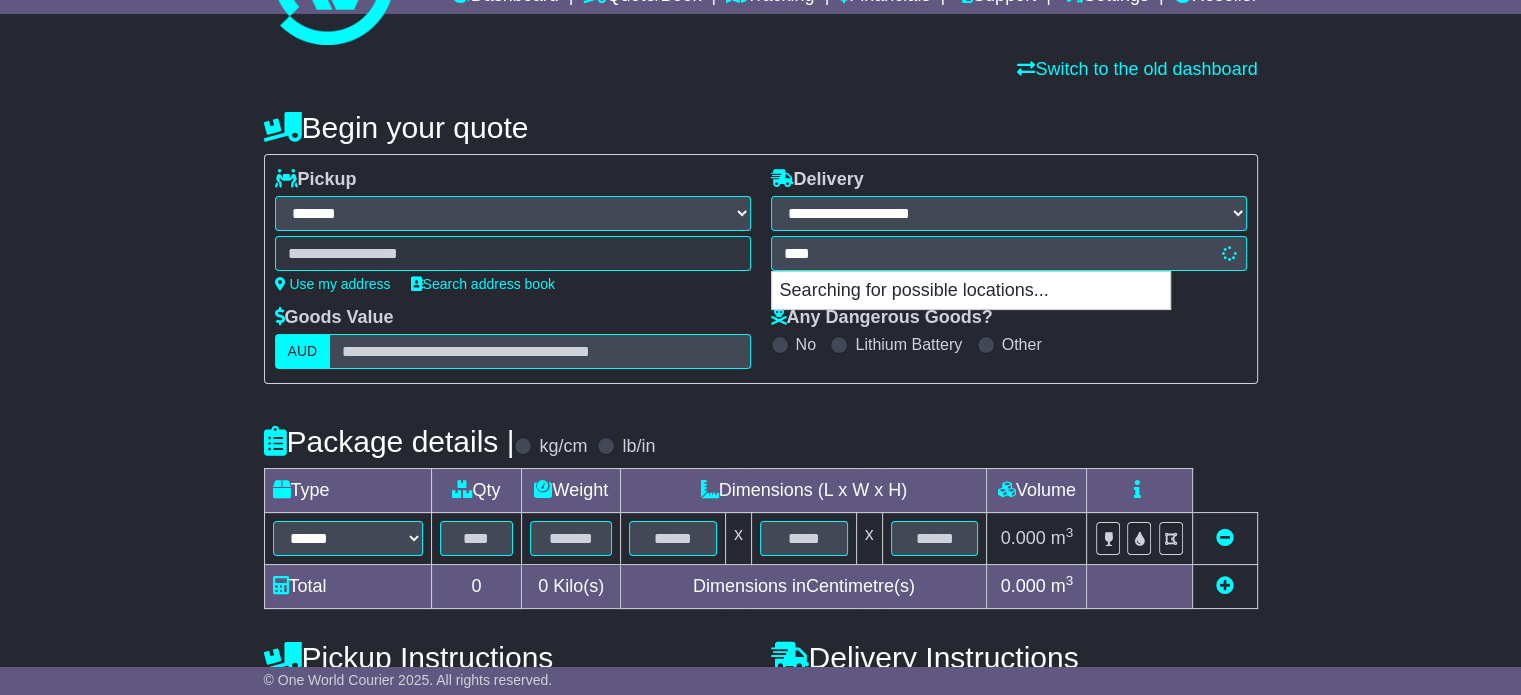 type on "*****" 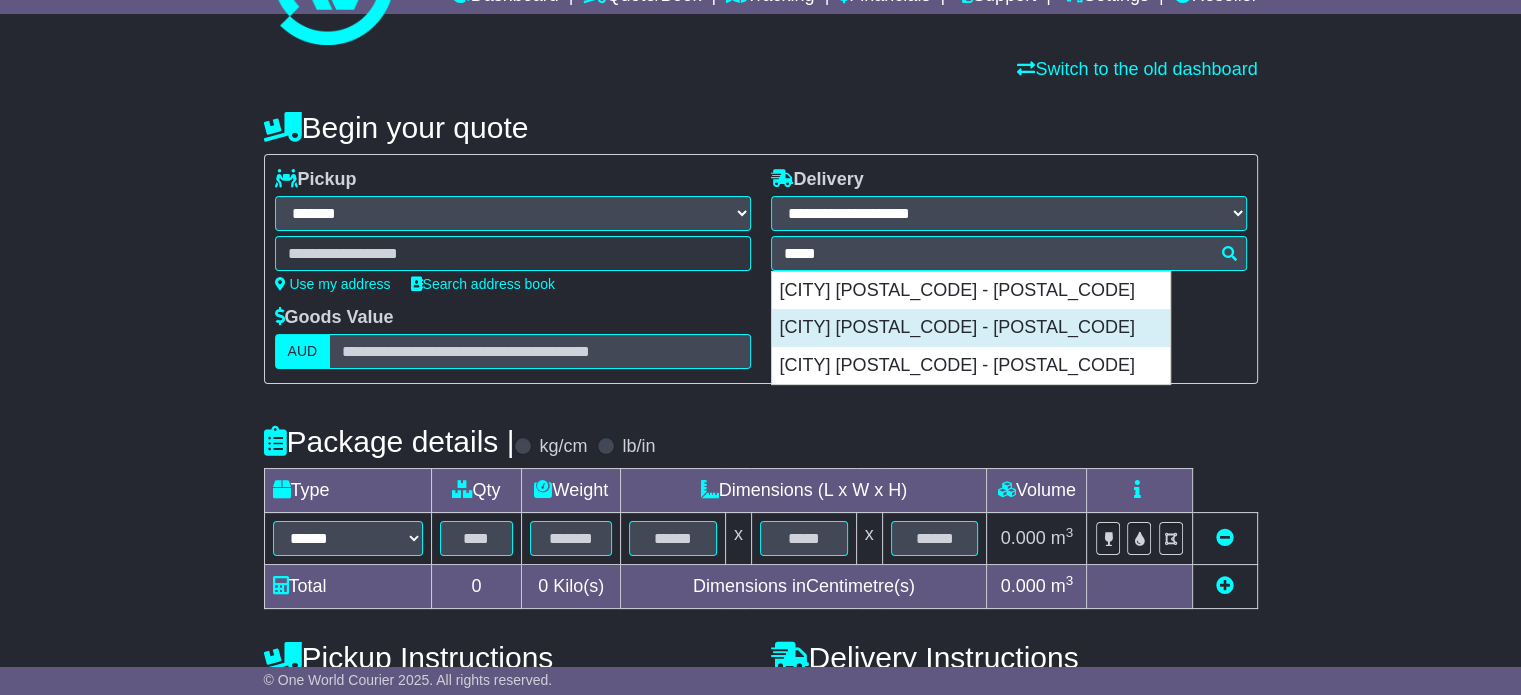 click on "[CITY] [POSTAL_CODE] - [POSTAL_CODE]" at bounding box center [971, 328] 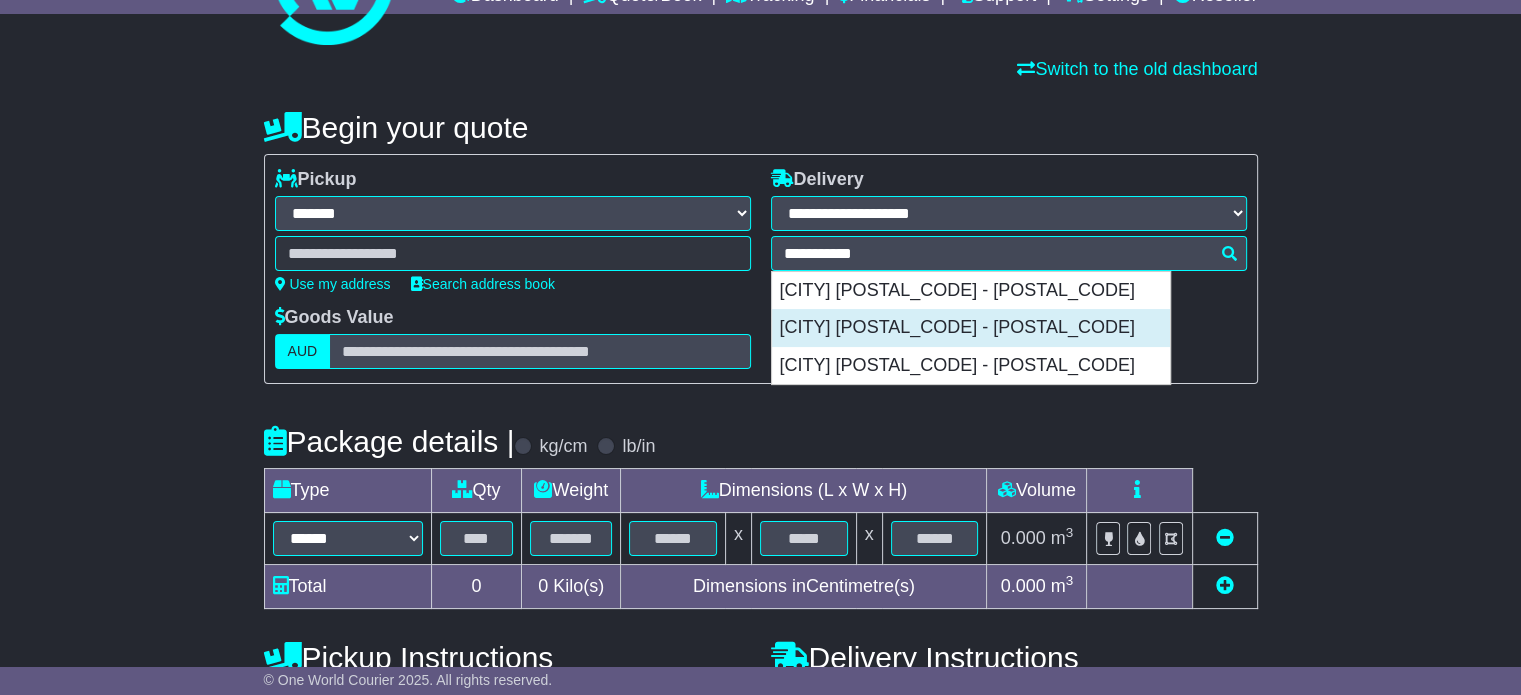 type on "**********" 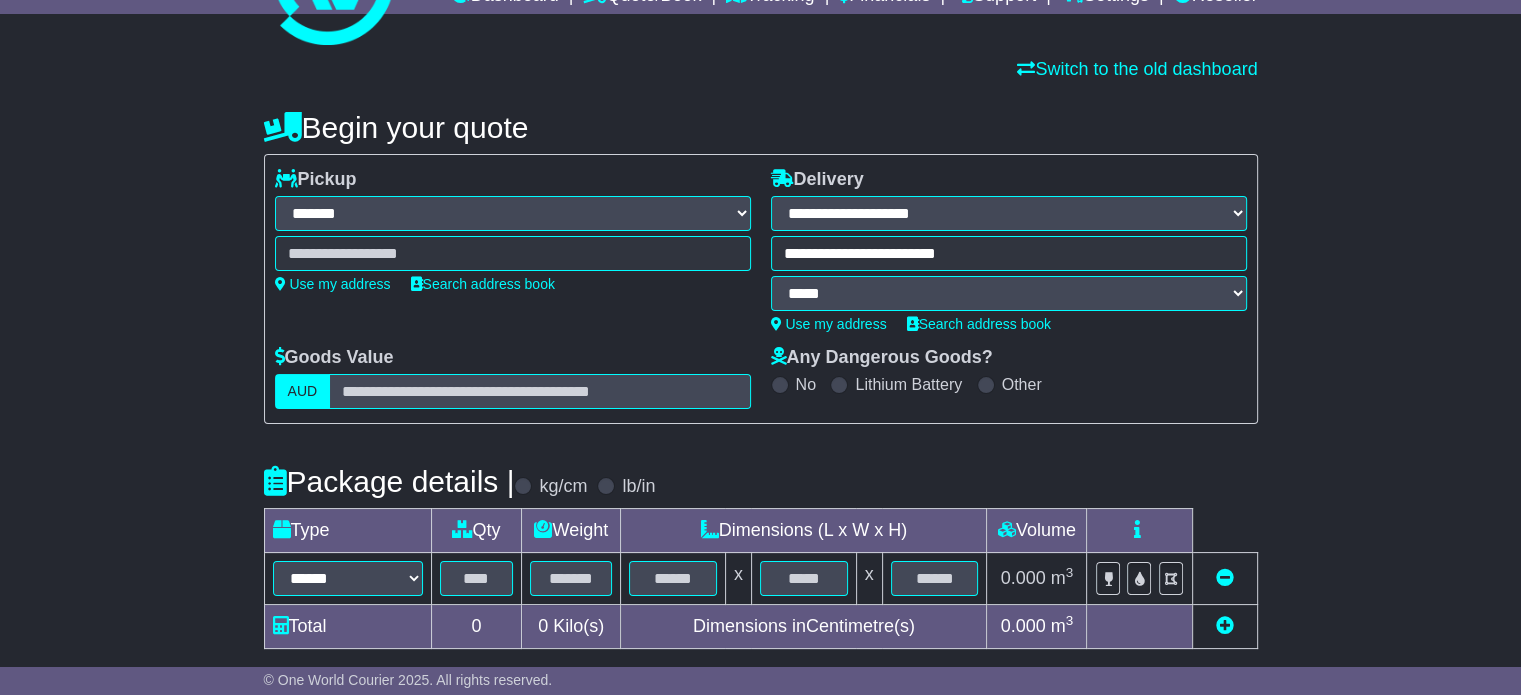 type on "**********" 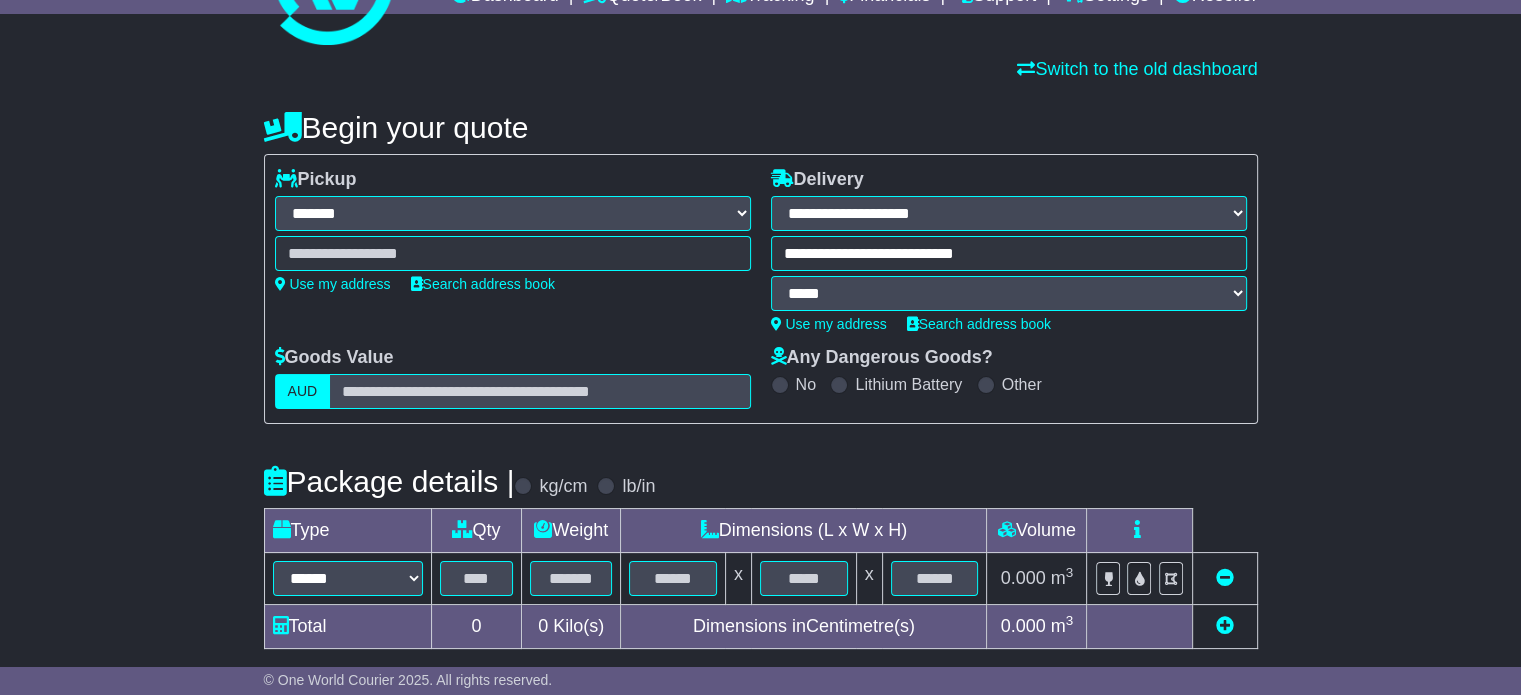 click at bounding box center (513, 253) 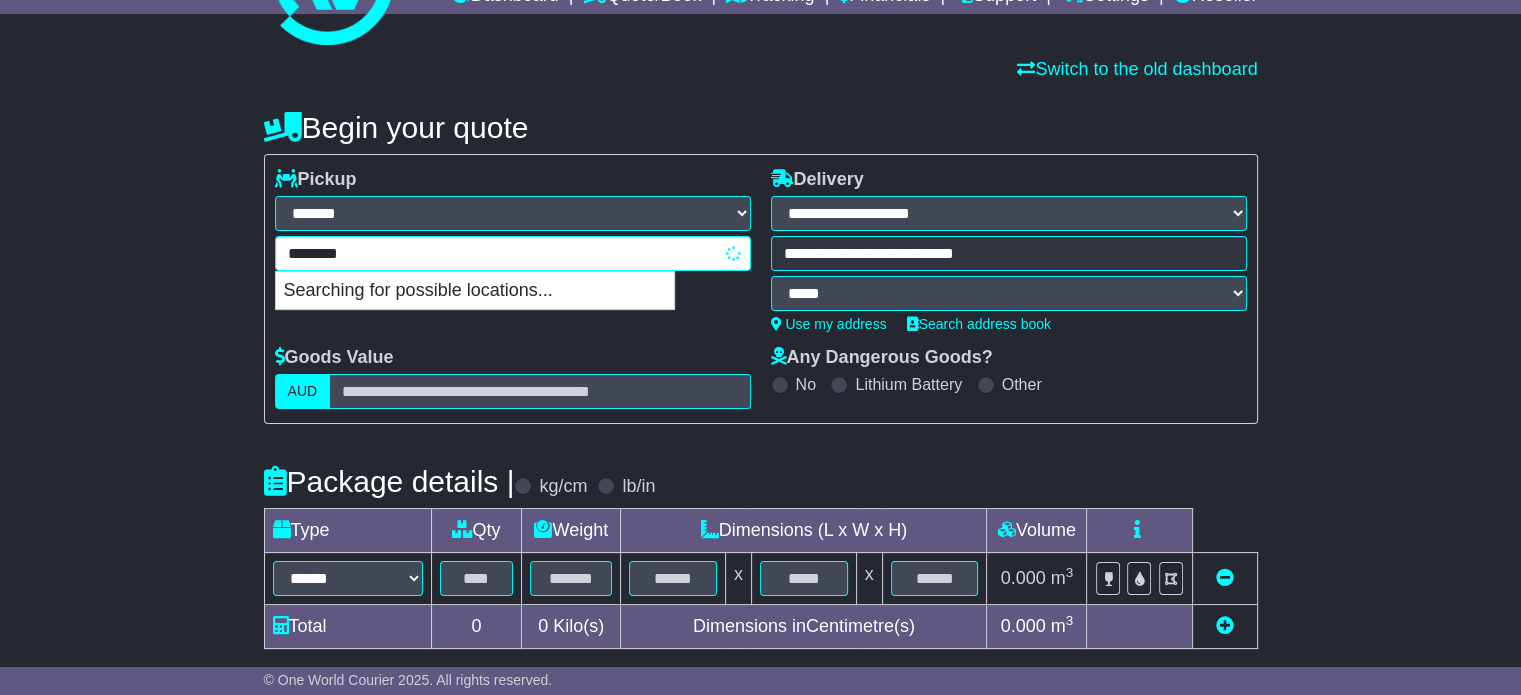 type on "*********" 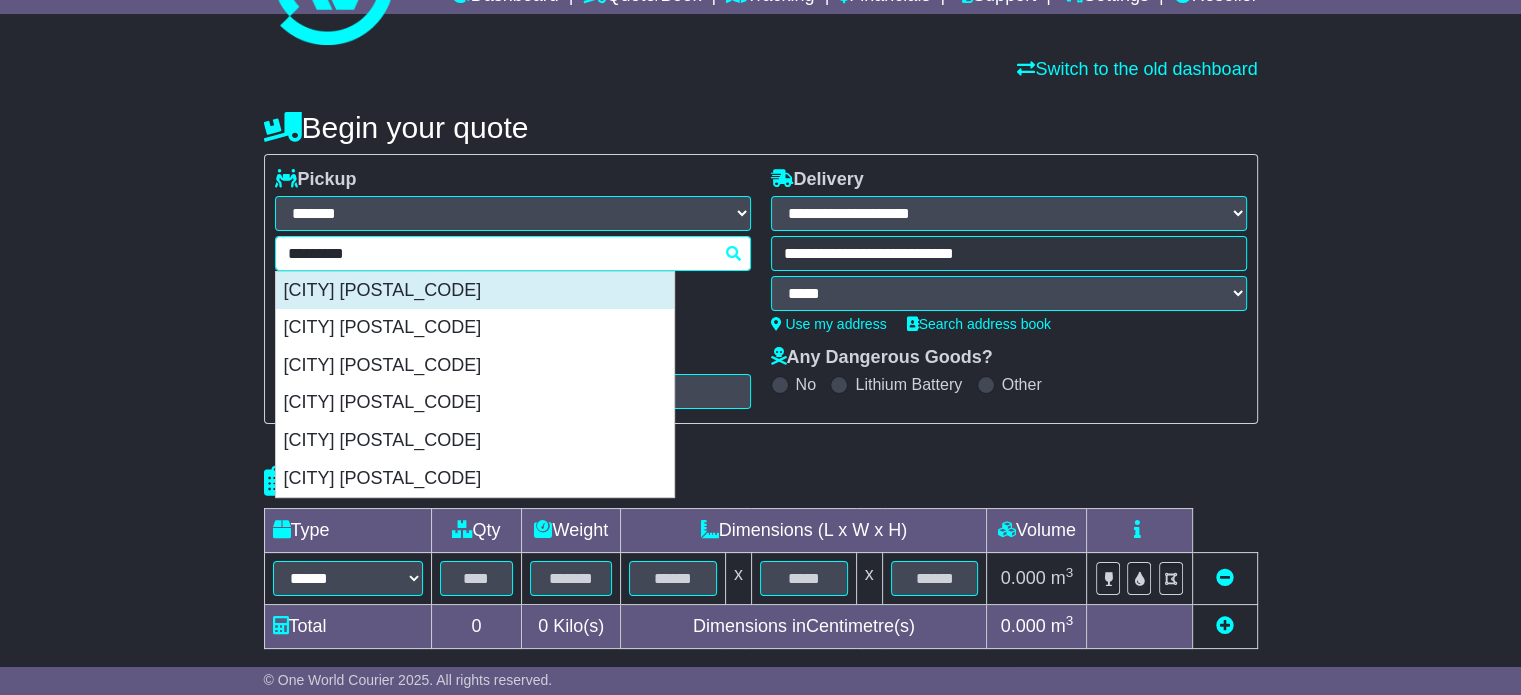 click on "[CITY] [POSTAL_CODE]" at bounding box center (475, 291) 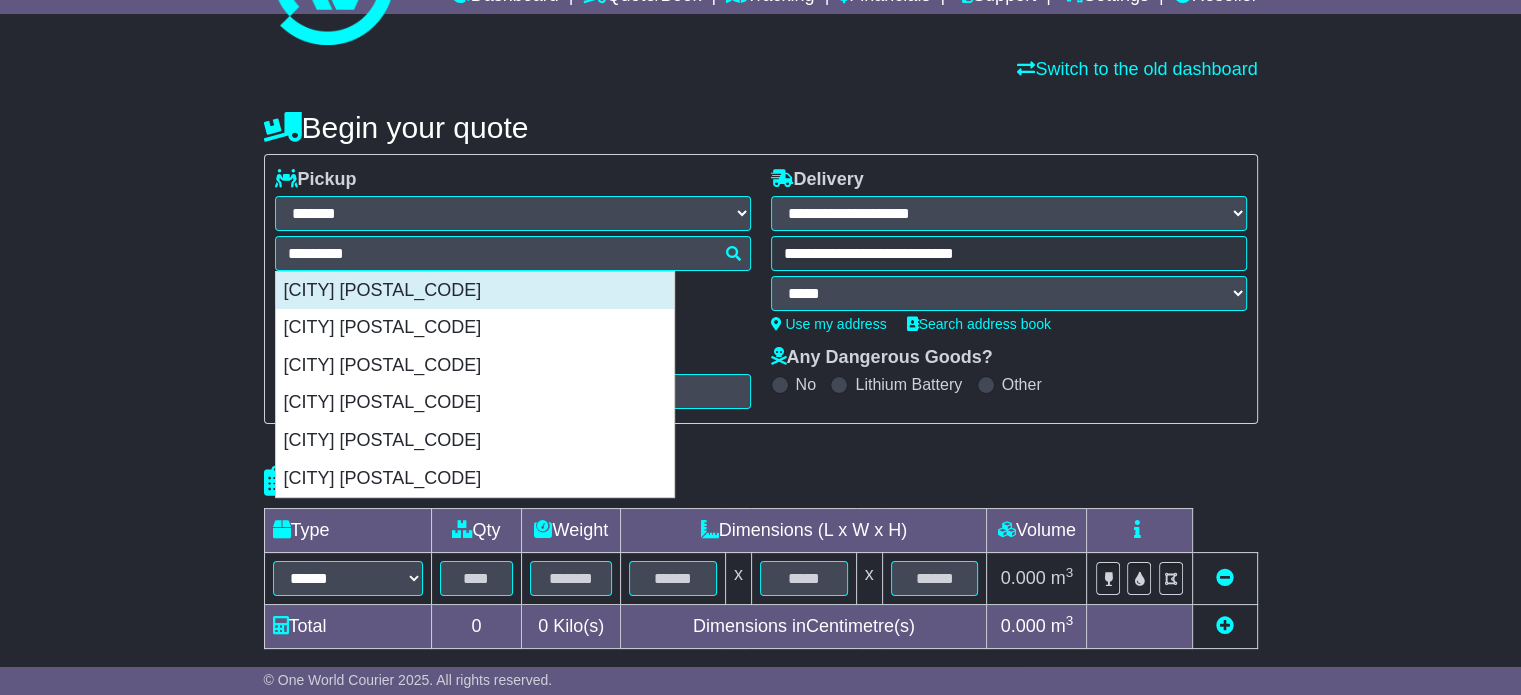 type on "**********" 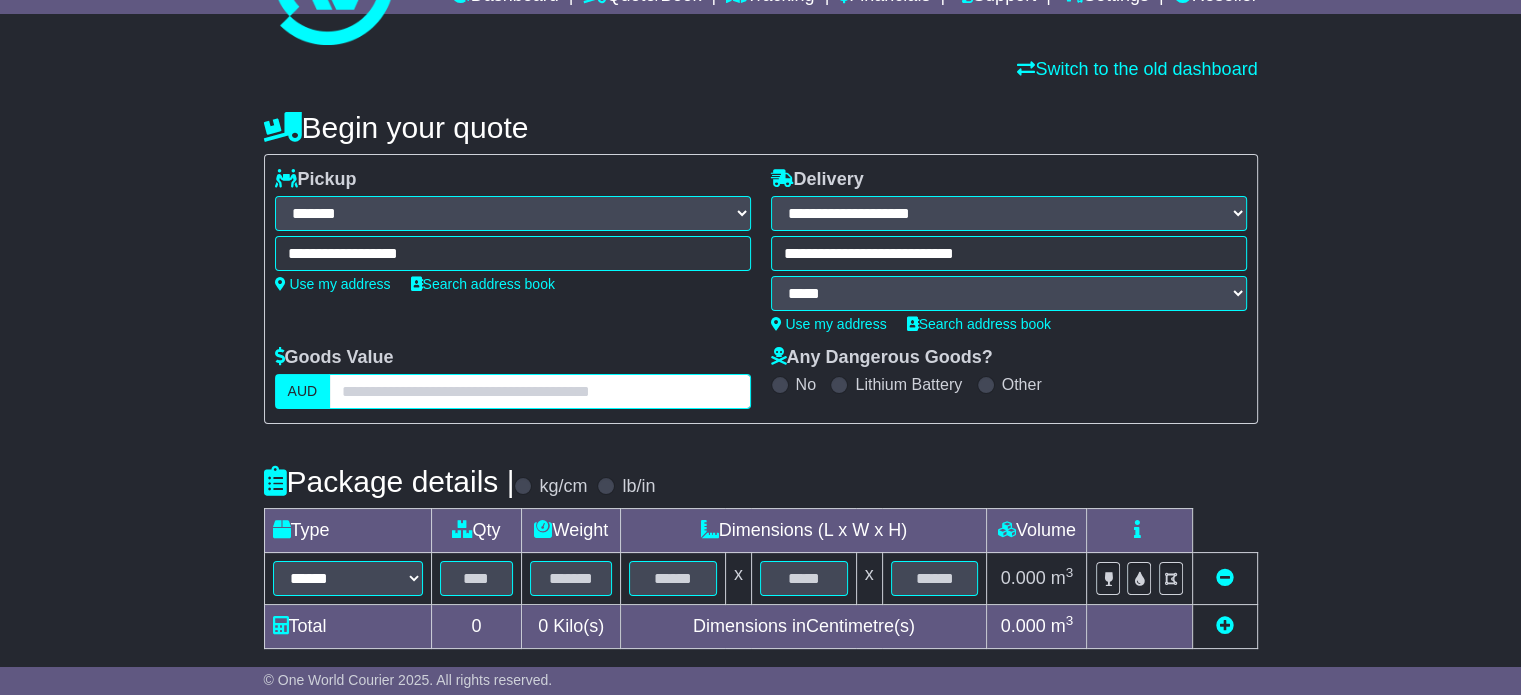 click at bounding box center [539, 391] 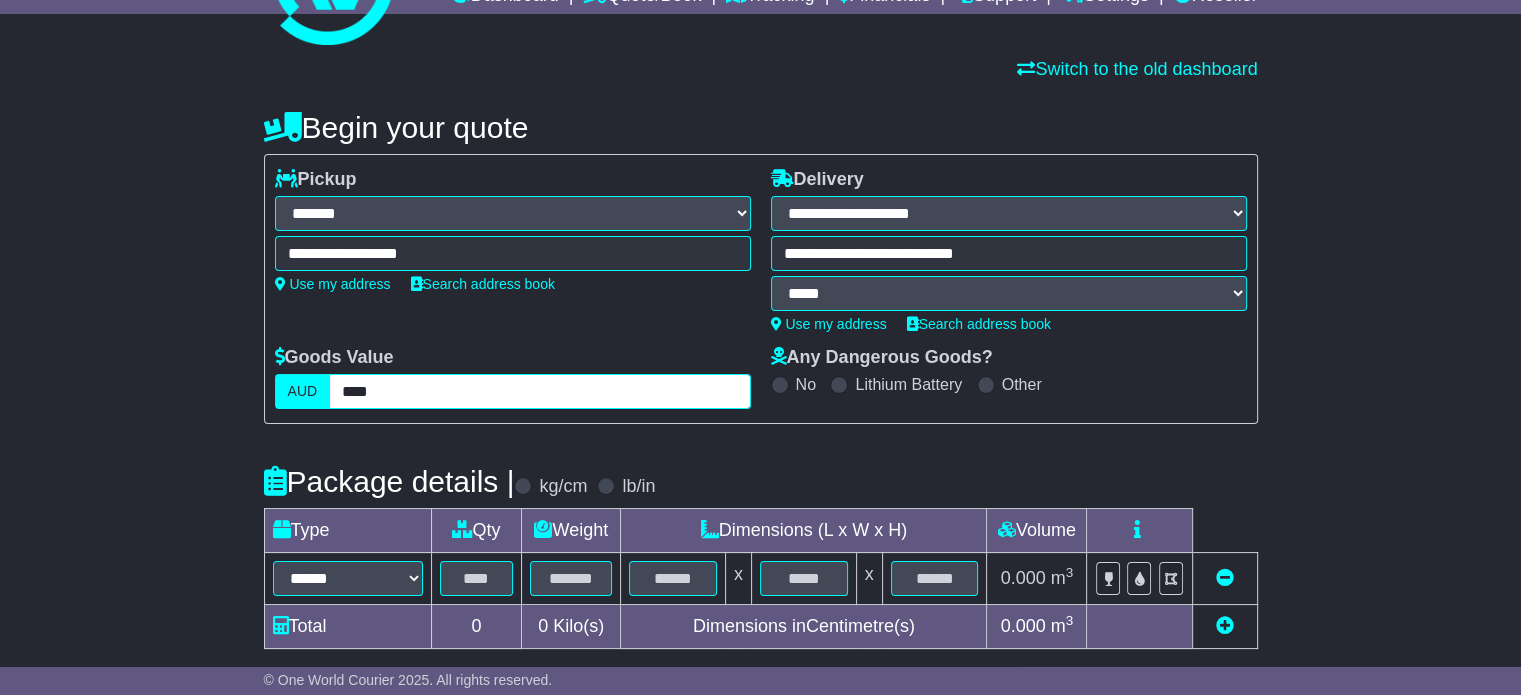 type on "****" 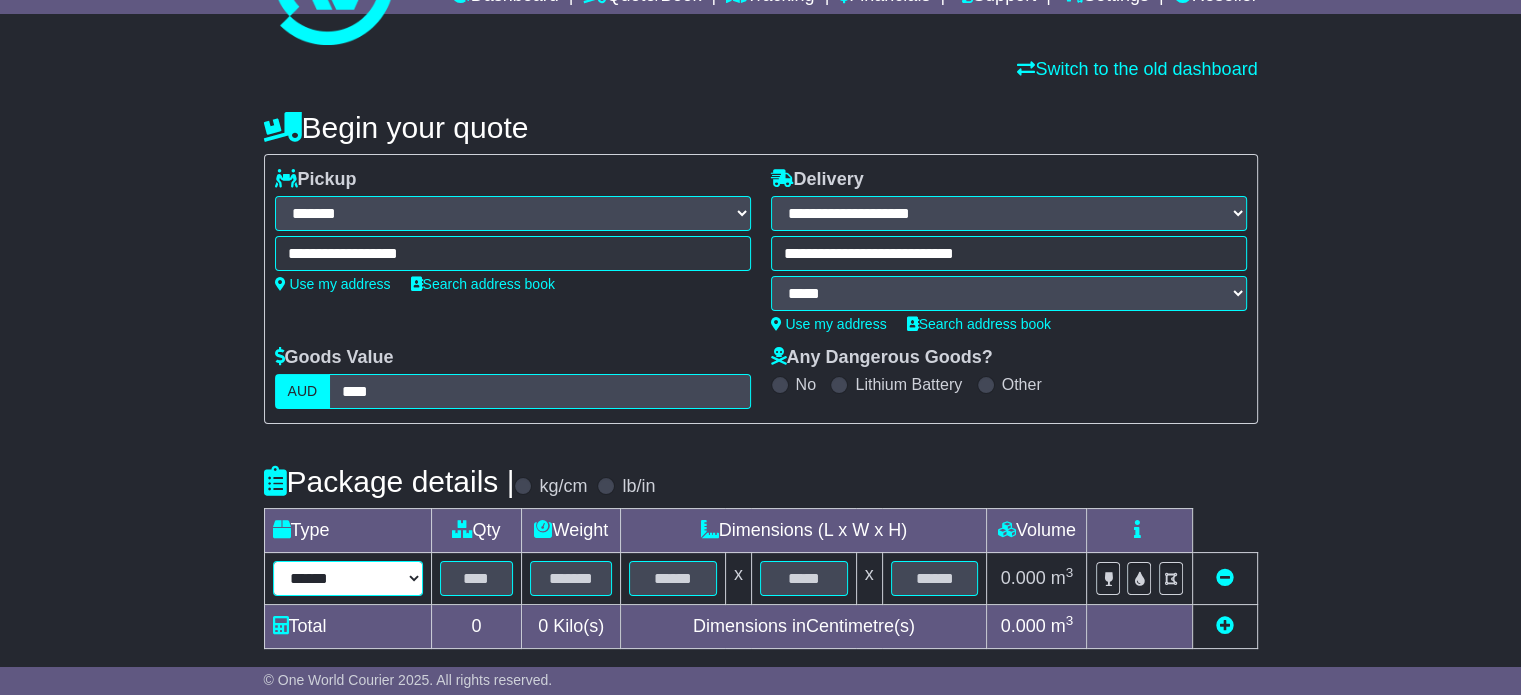 click on "****** ****** *** ******** ***** **** **** ****** *** *******" at bounding box center (348, 578) 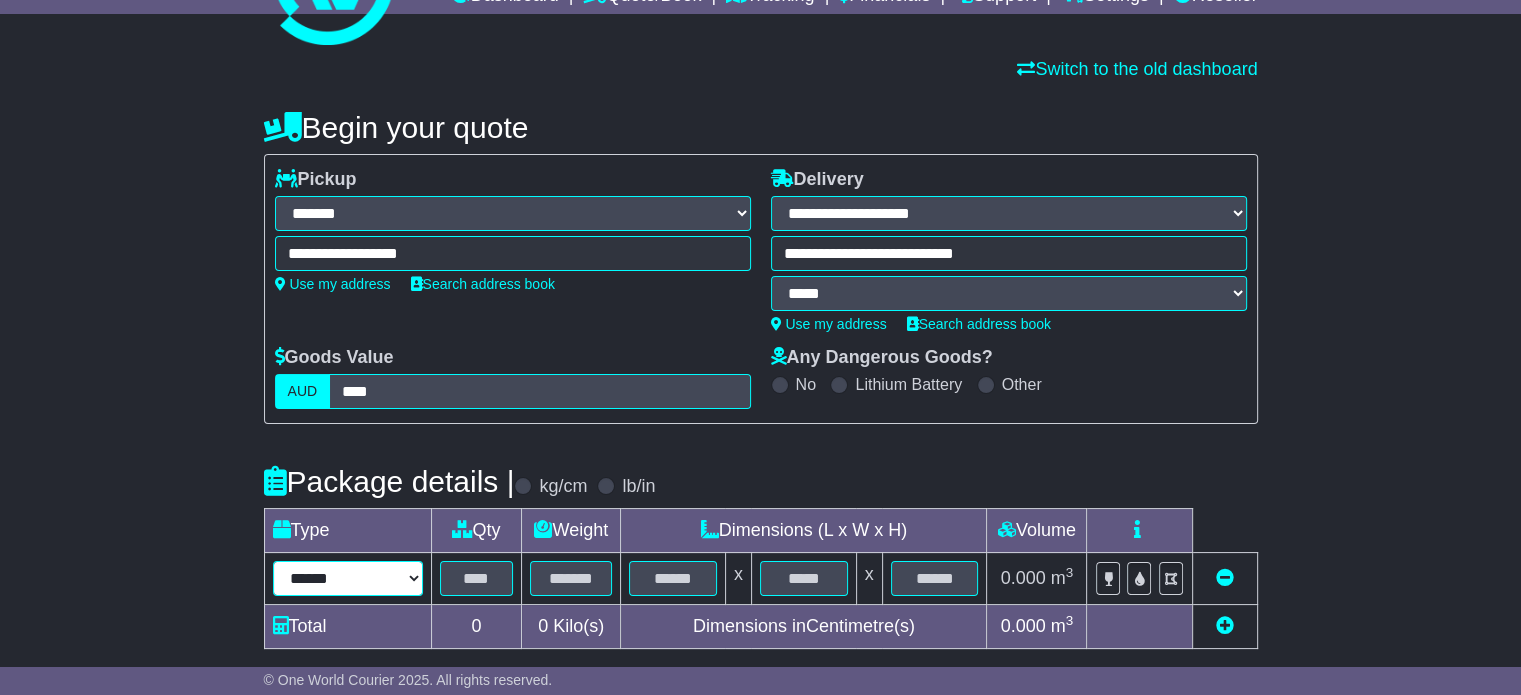 select on "****" 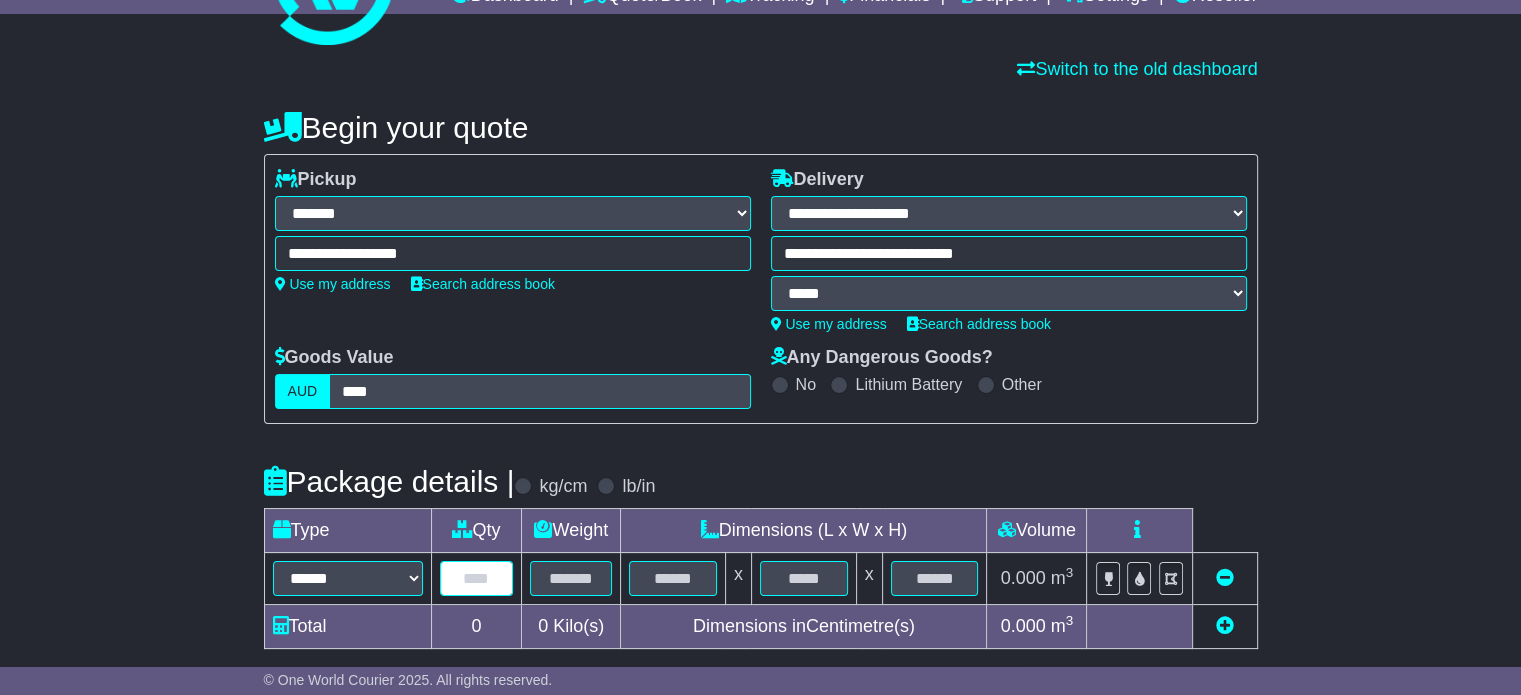 click at bounding box center (477, 578) 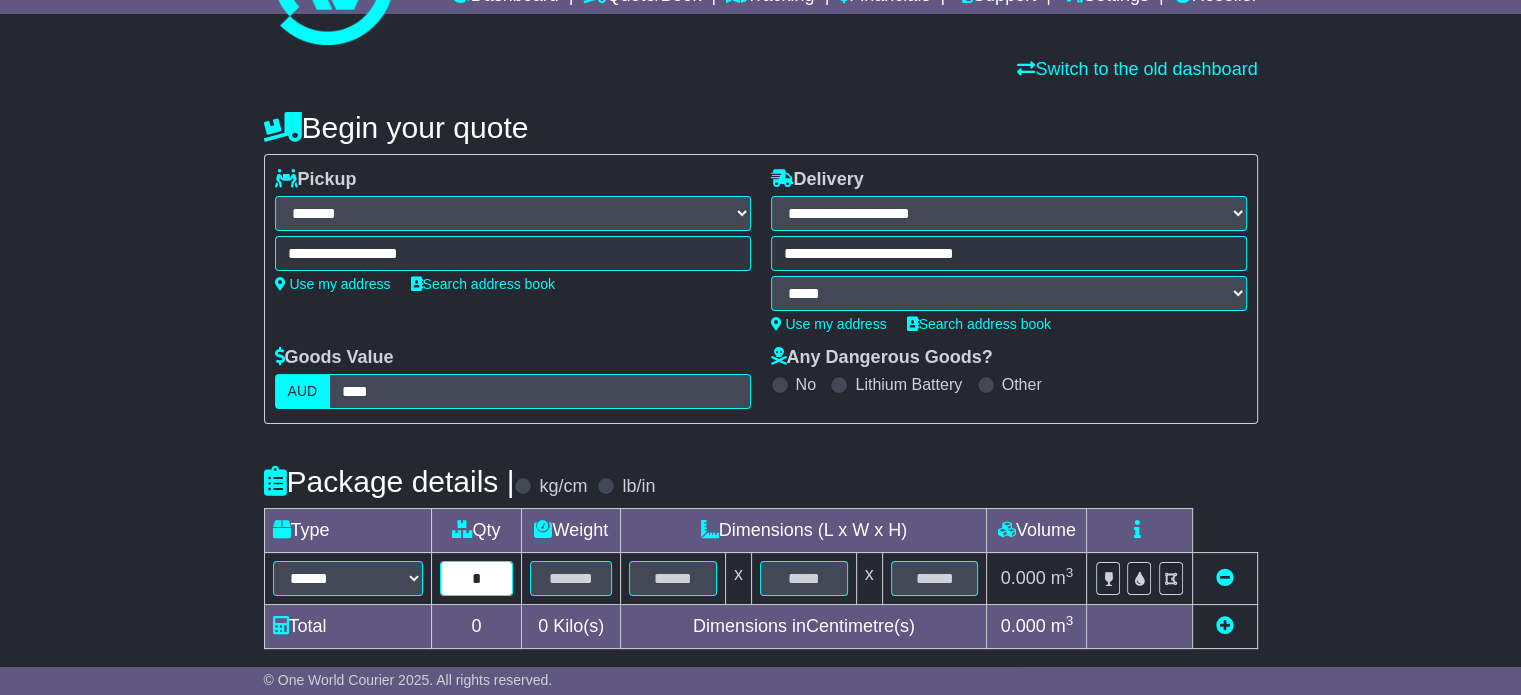 type on "*" 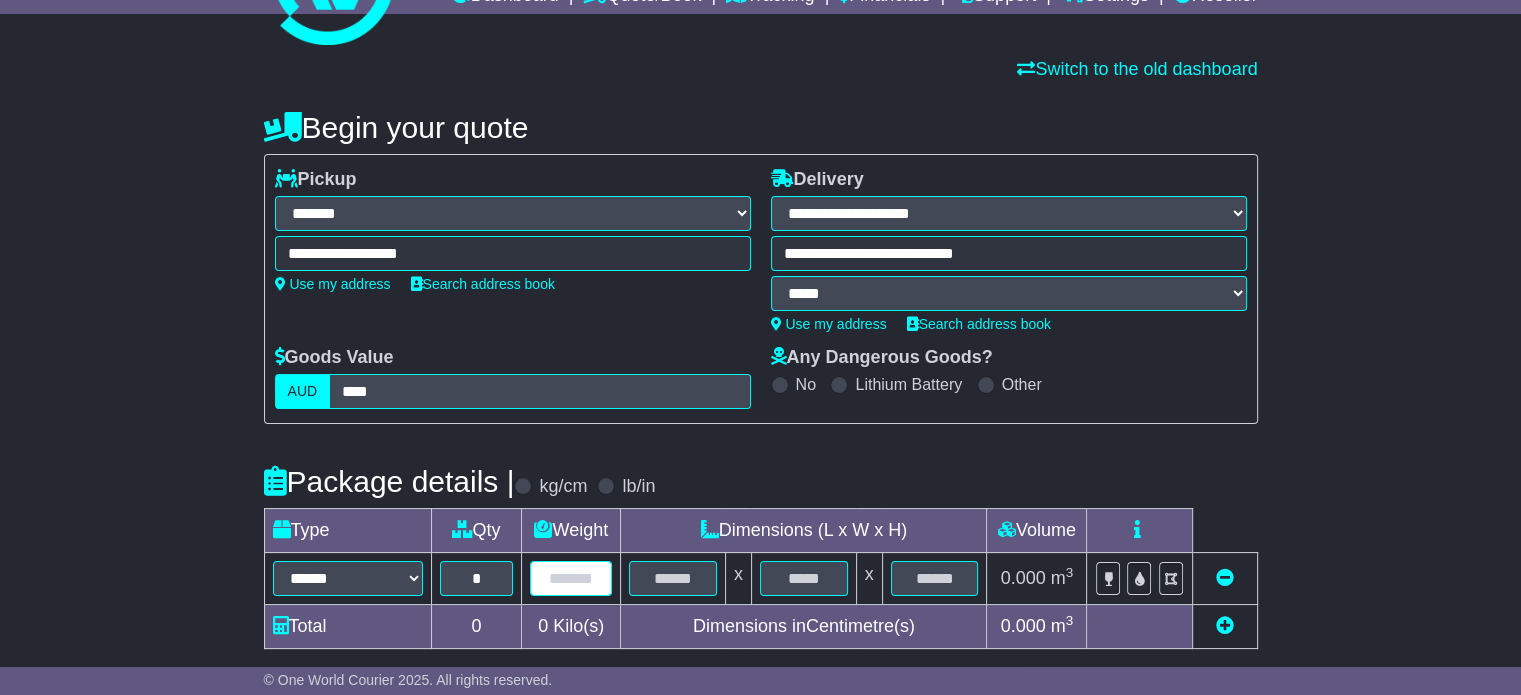 click at bounding box center (571, 578) 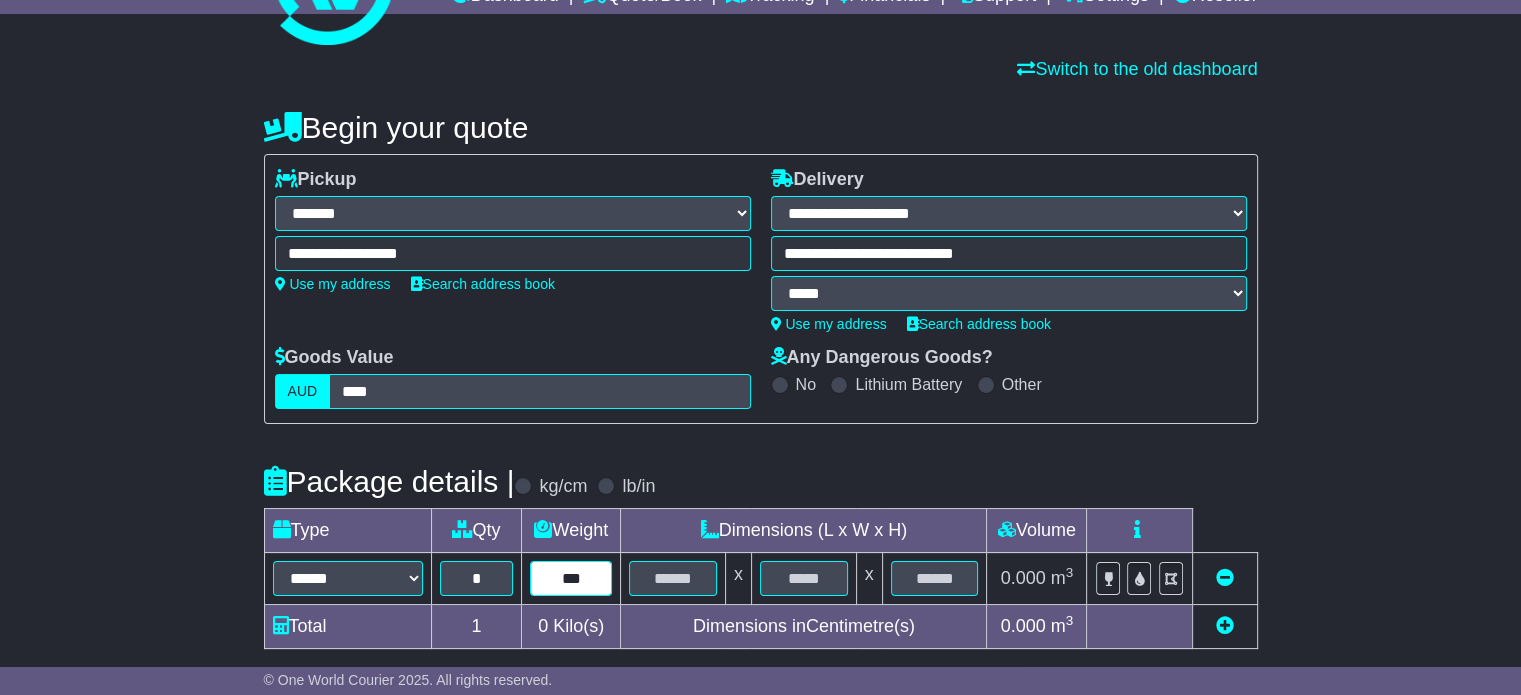 type on "***" 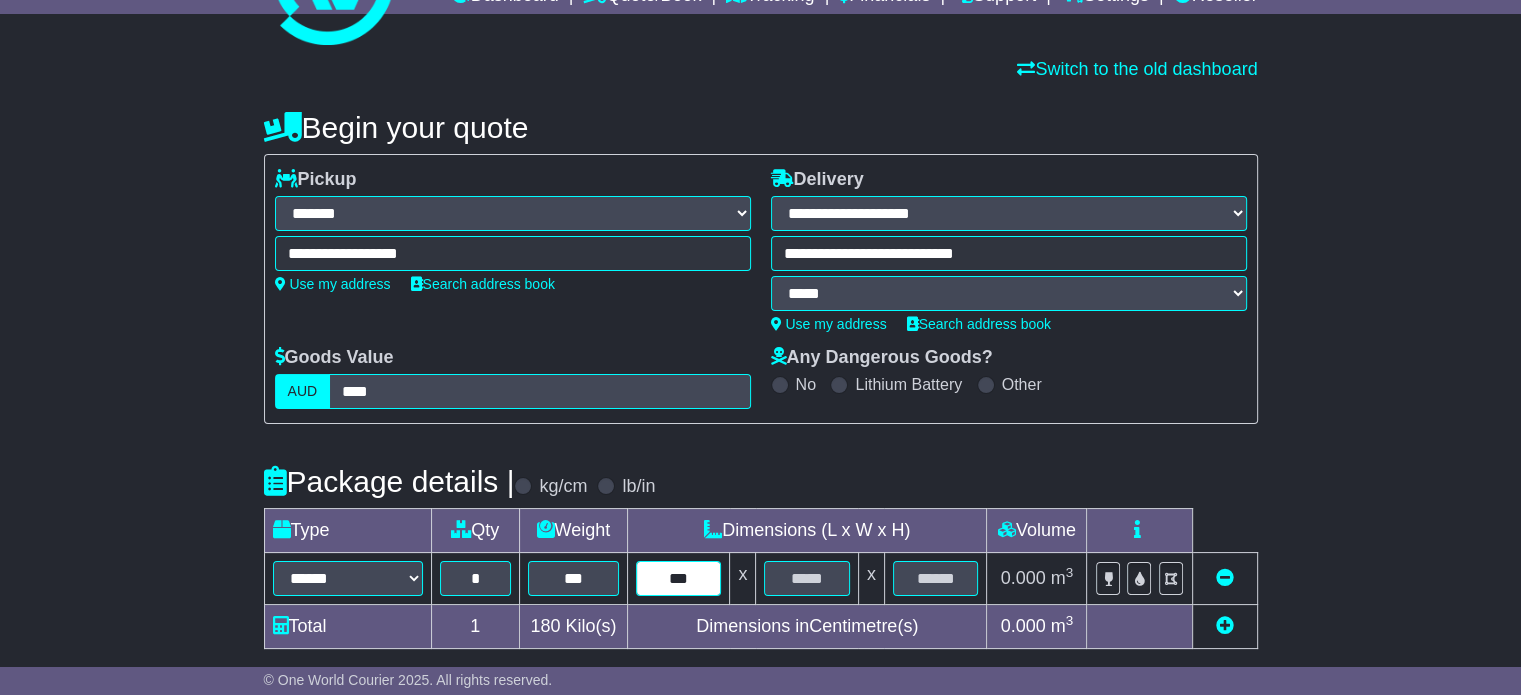 type on "***" 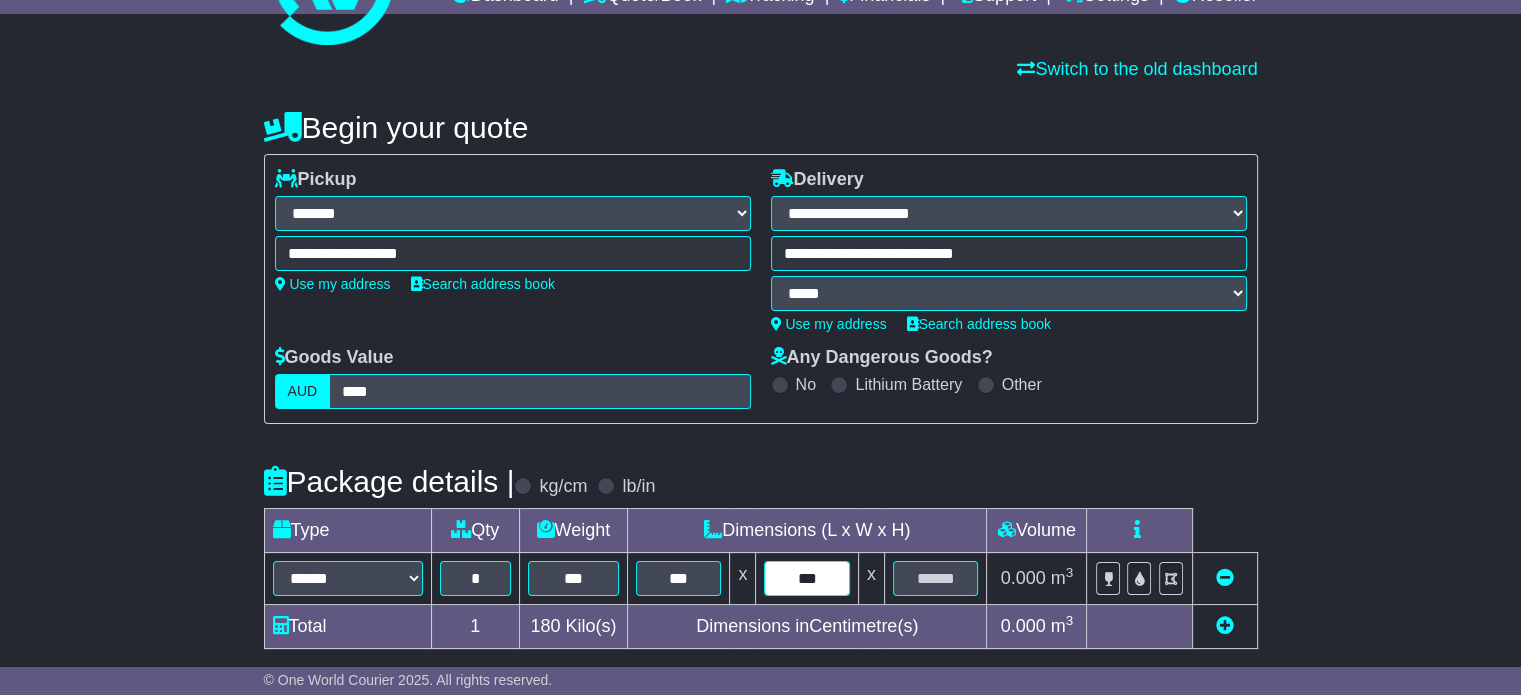 type on "***" 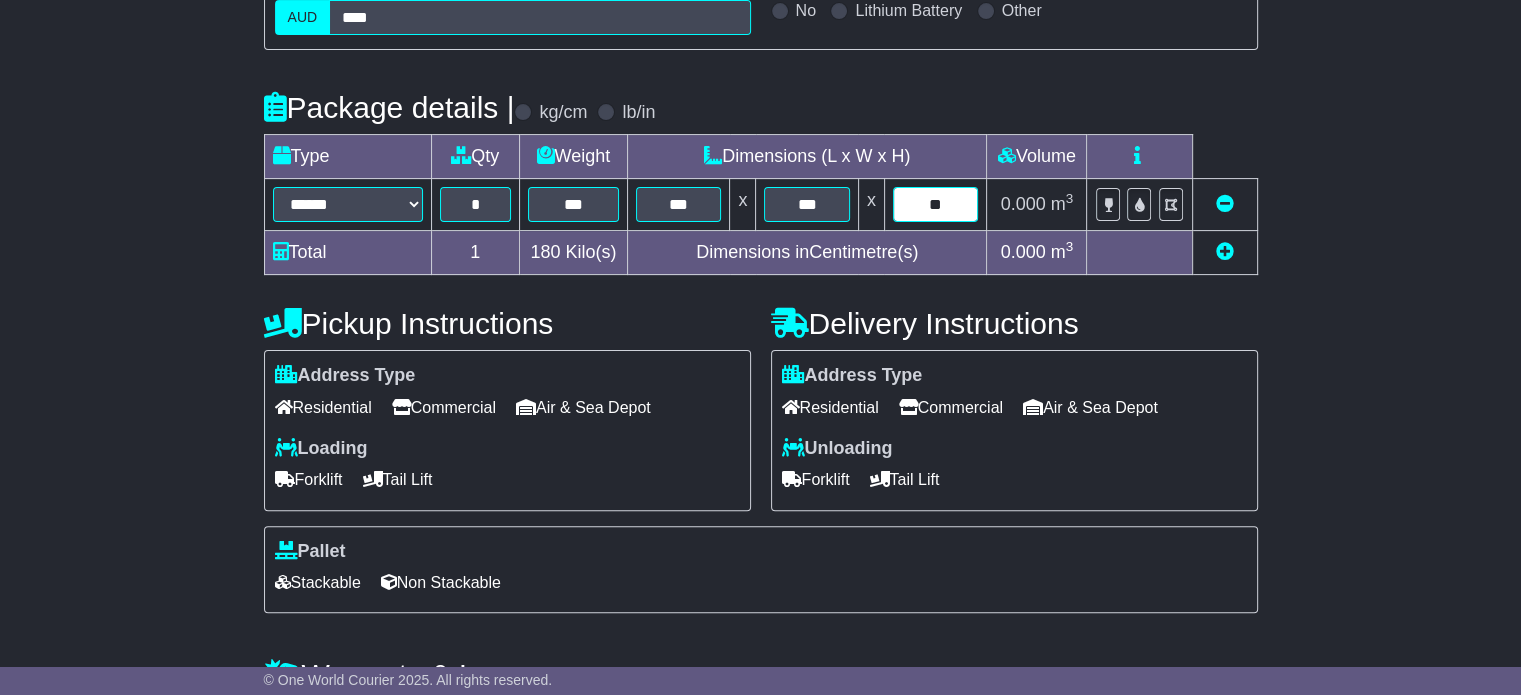 scroll, scrollTop: 500, scrollLeft: 0, axis: vertical 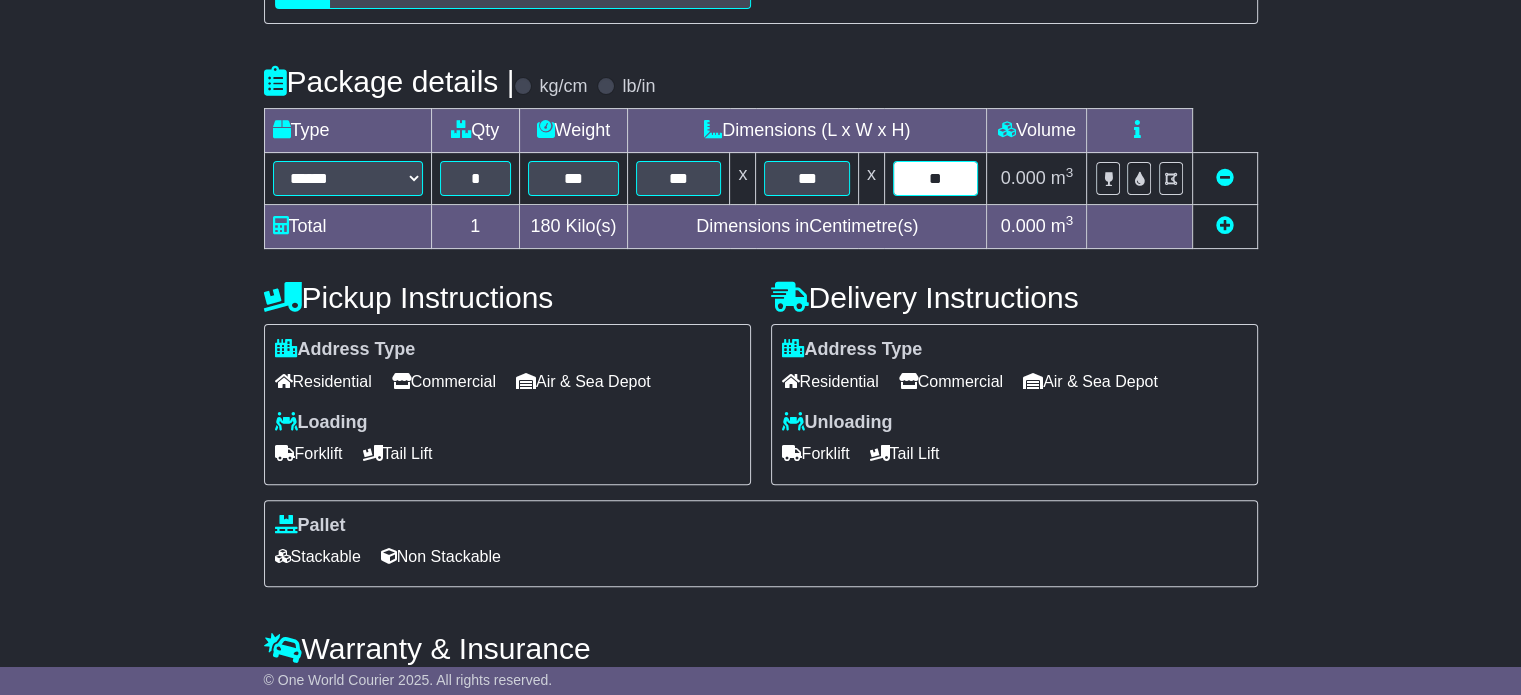 type on "**" 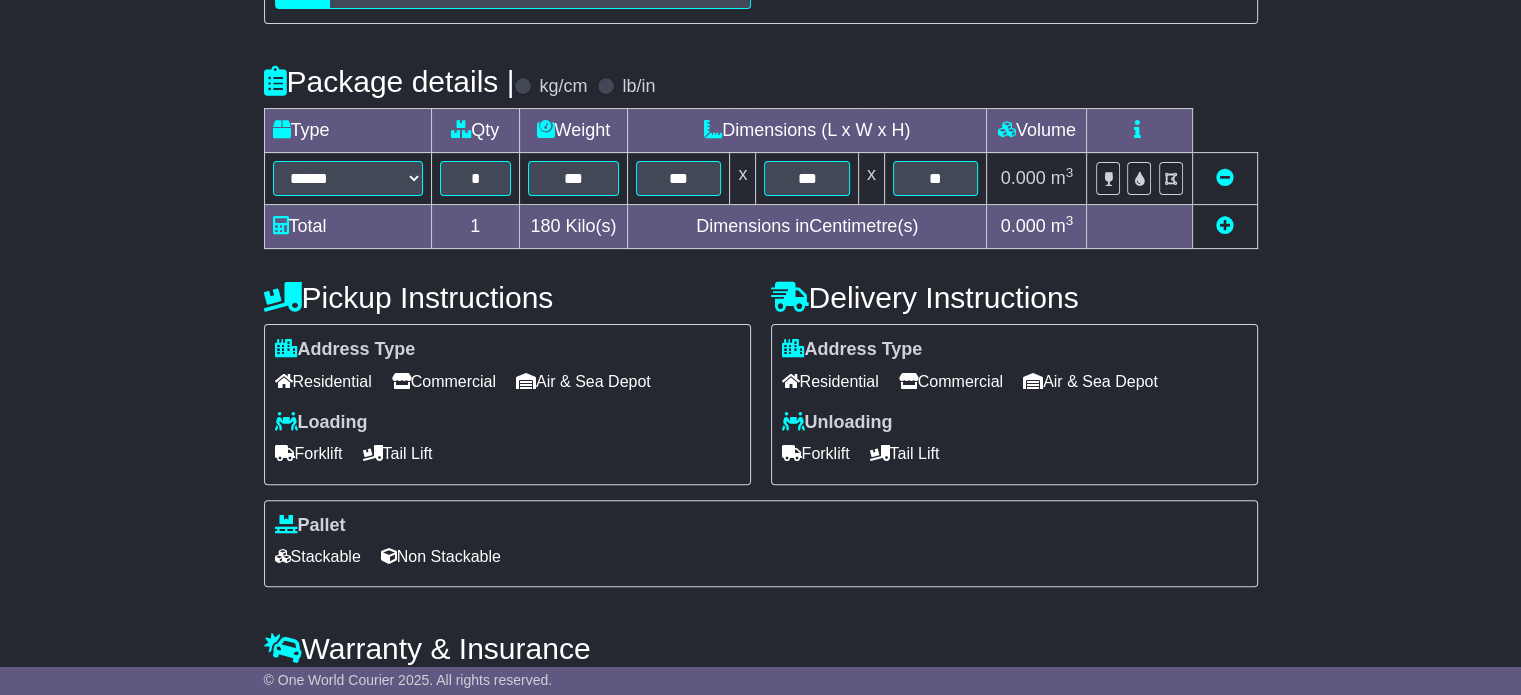 click on "Commercial" at bounding box center (444, 381) 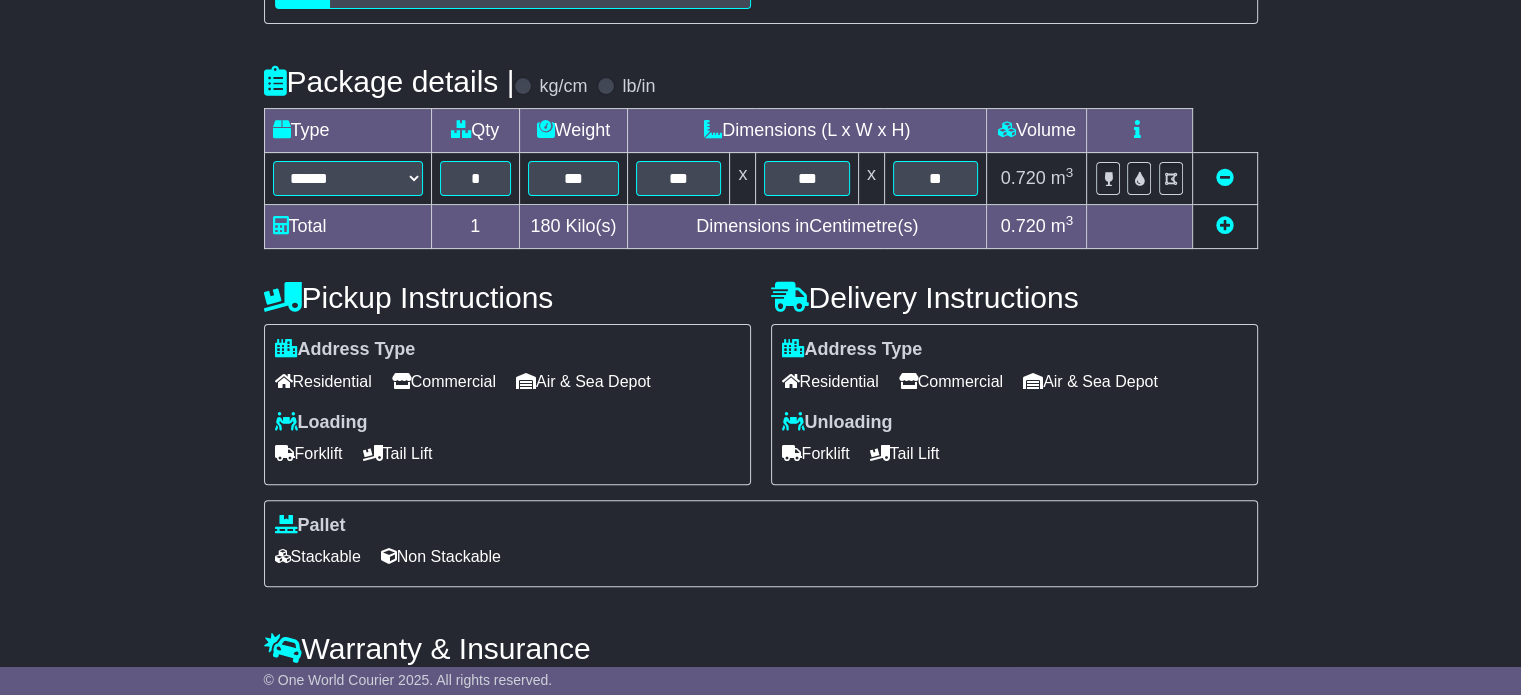 click on "Residential" at bounding box center [830, 381] 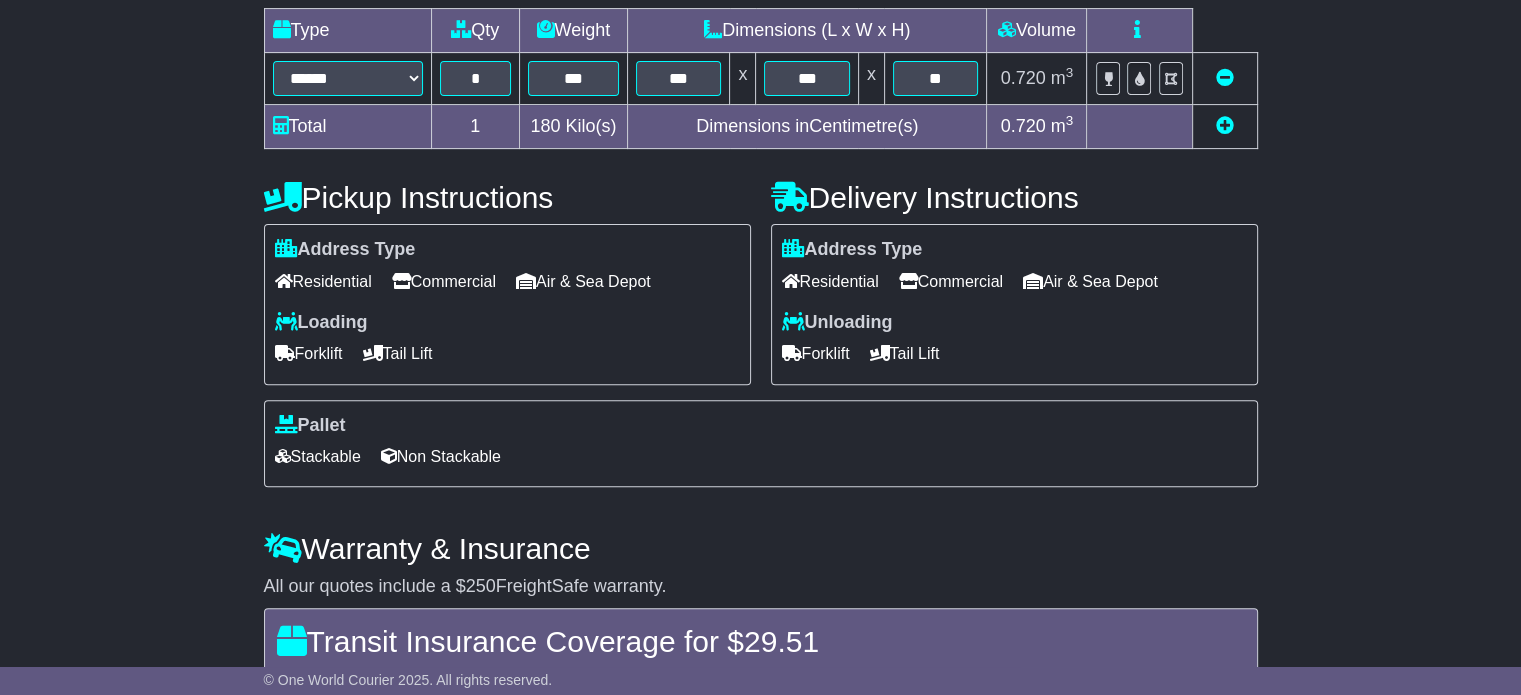 click on "Stackable" at bounding box center [318, 456] 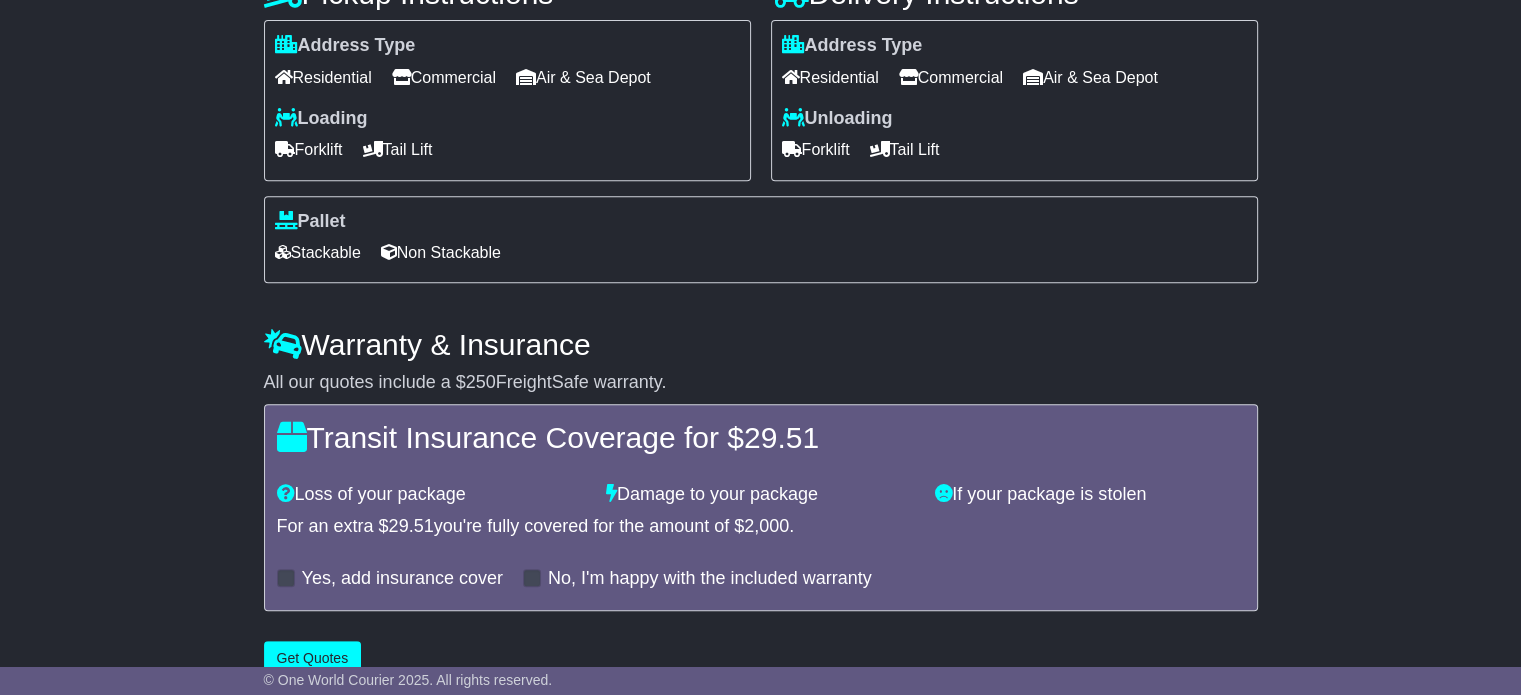 scroll, scrollTop: 837, scrollLeft: 0, axis: vertical 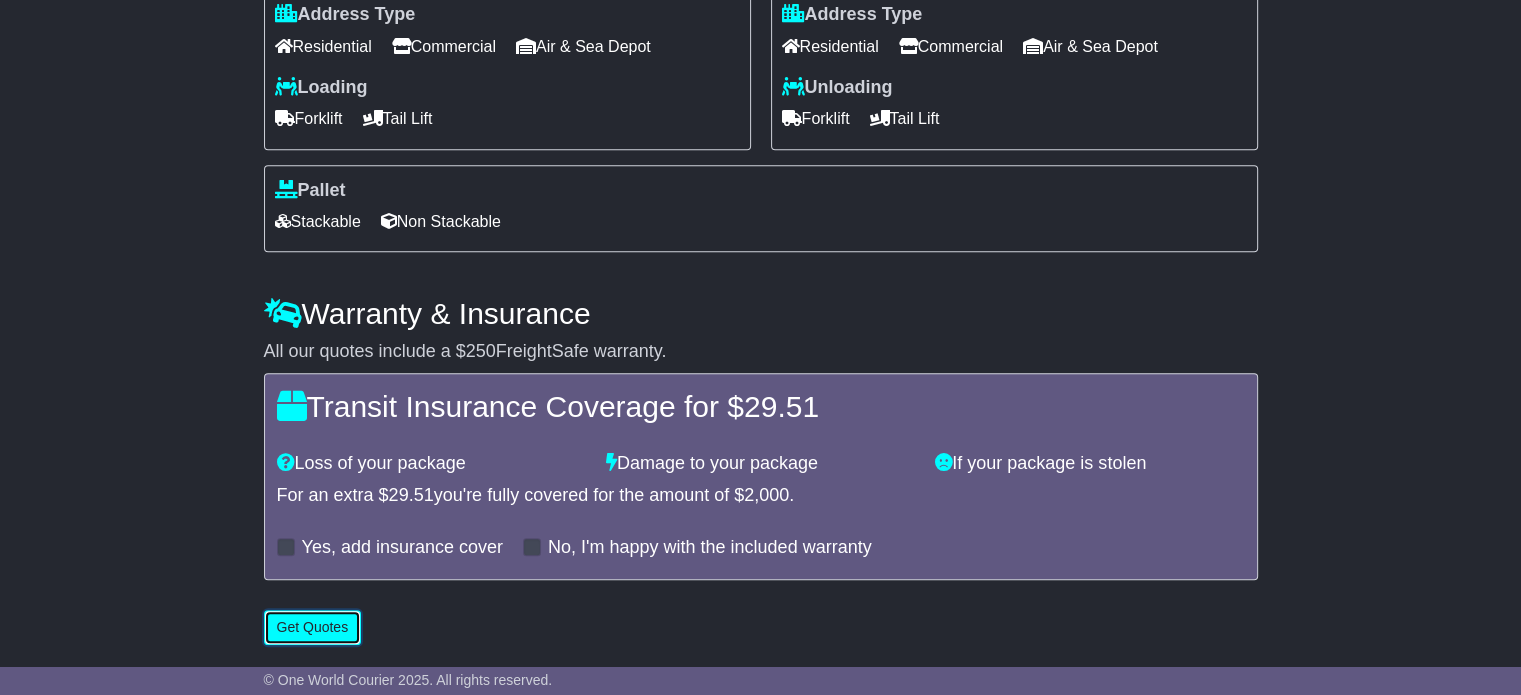 click on "Get Quotes" at bounding box center (313, 627) 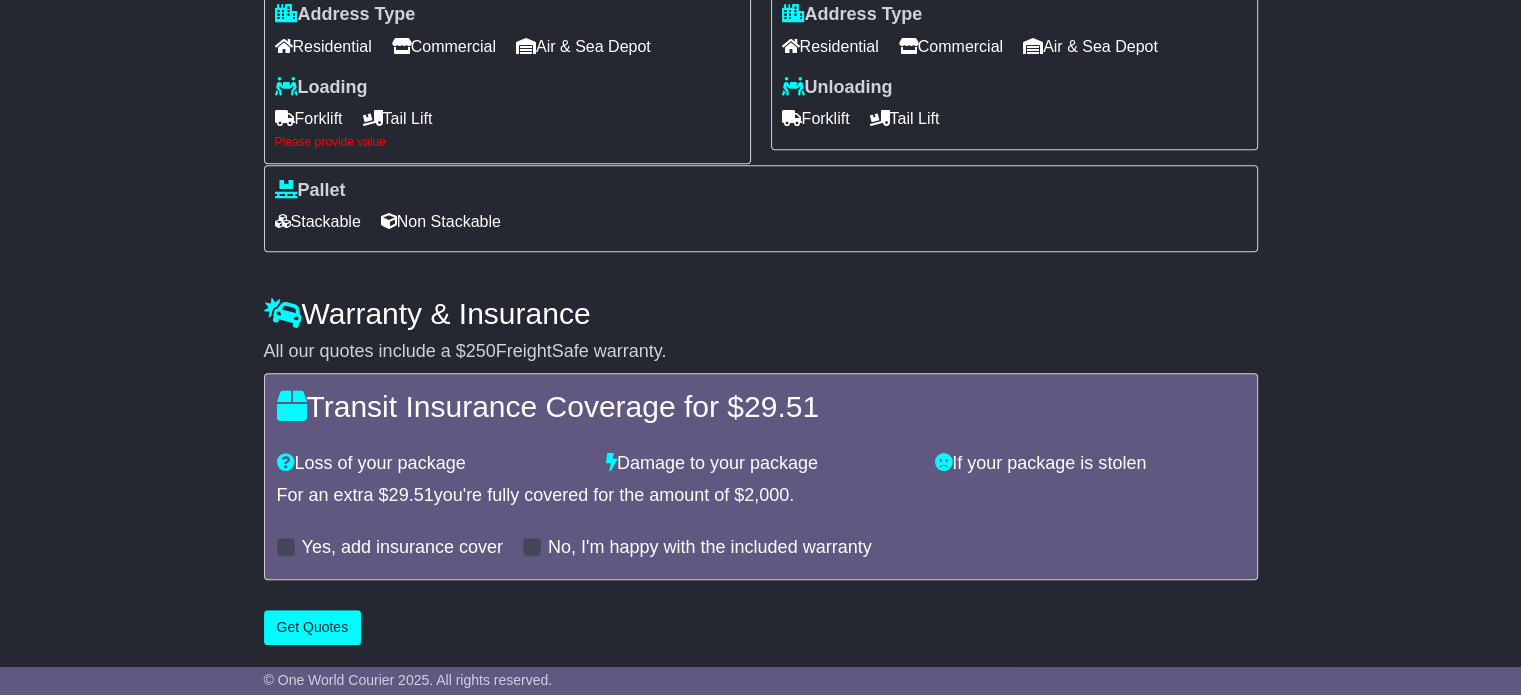 click on "Forklift" at bounding box center (309, 118) 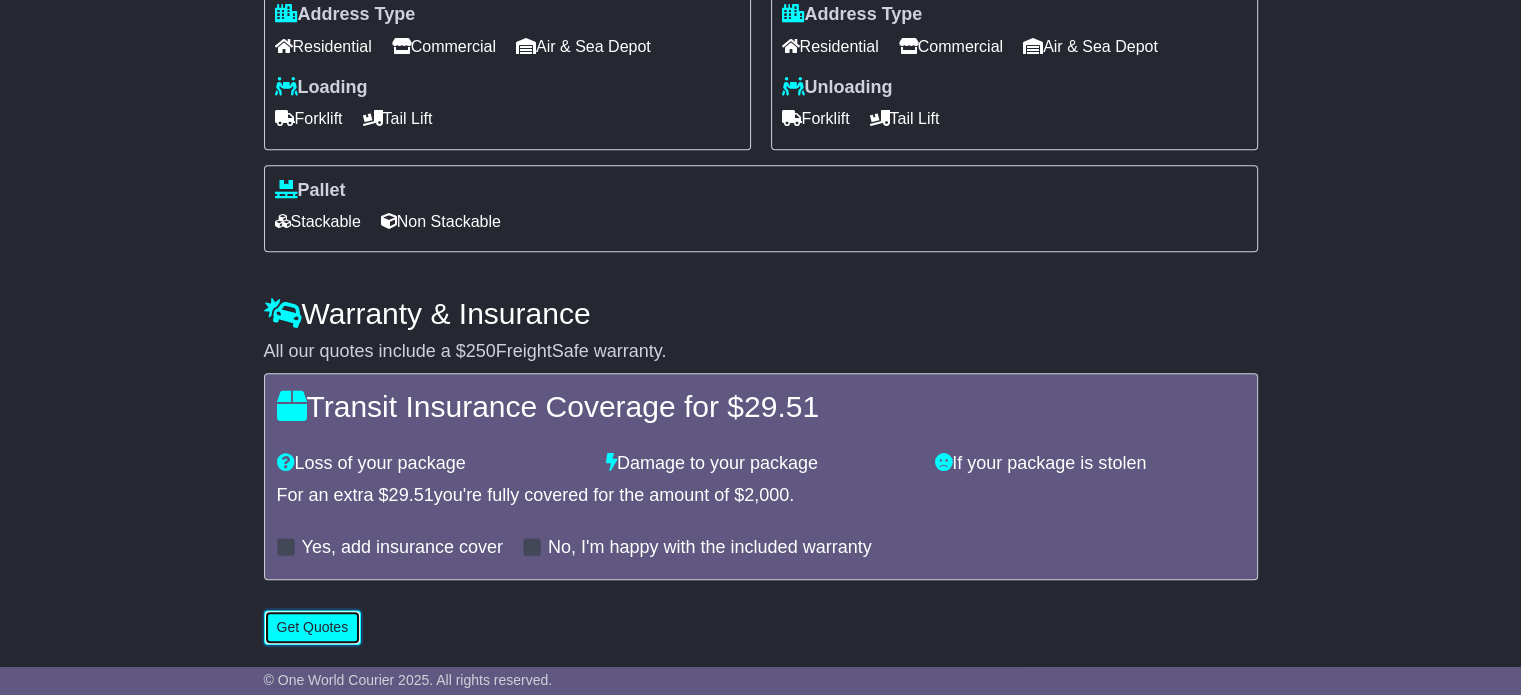 click on "Get Quotes" at bounding box center [313, 627] 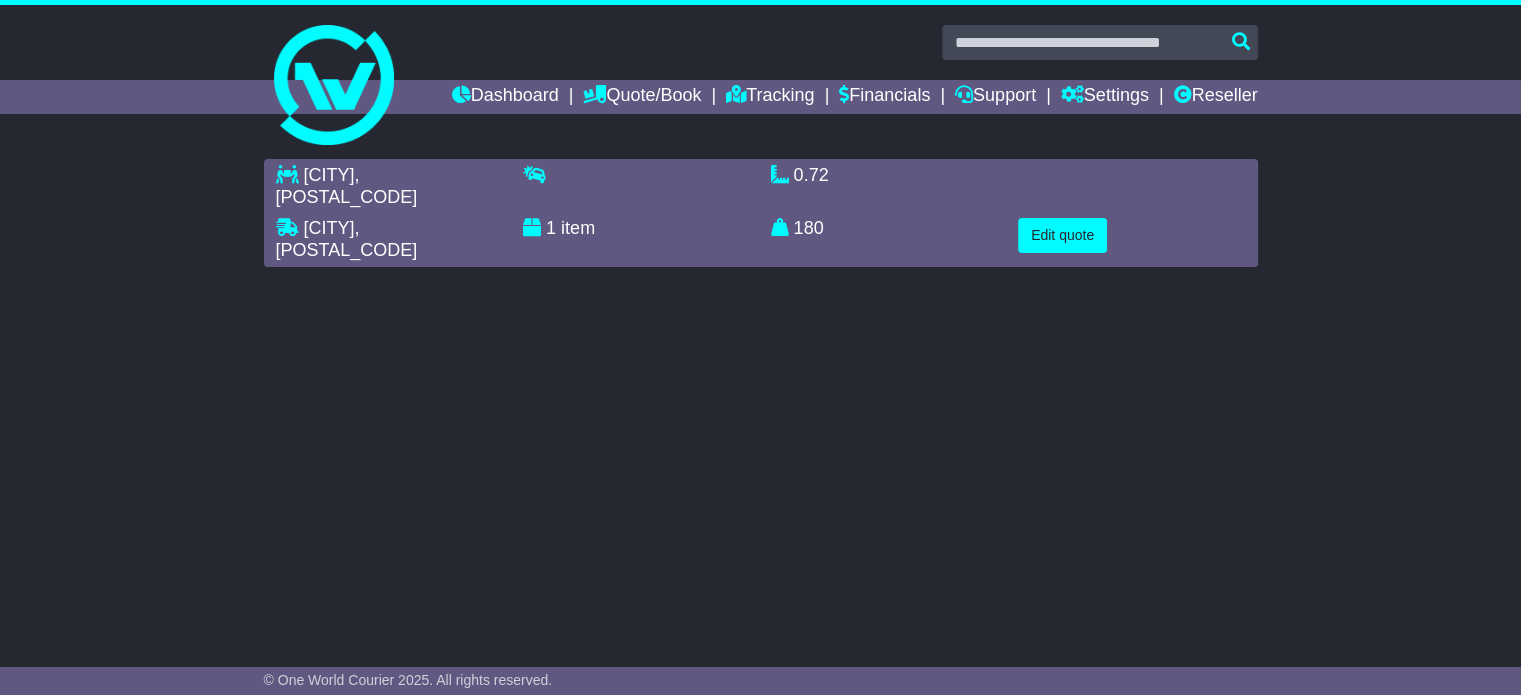 scroll, scrollTop: 0, scrollLeft: 0, axis: both 